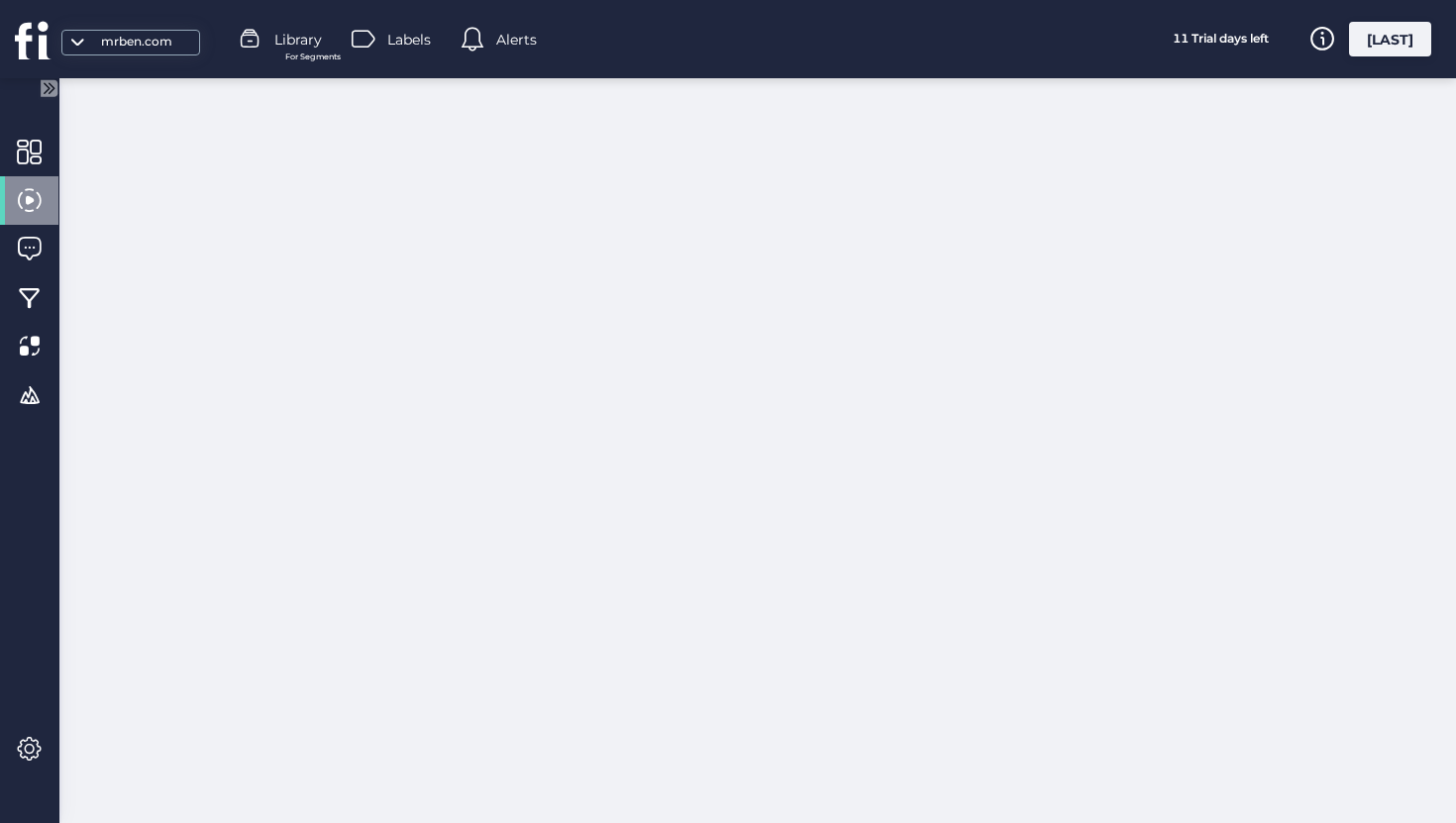 scroll, scrollTop: 0, scrollLeft: 0, axis: both 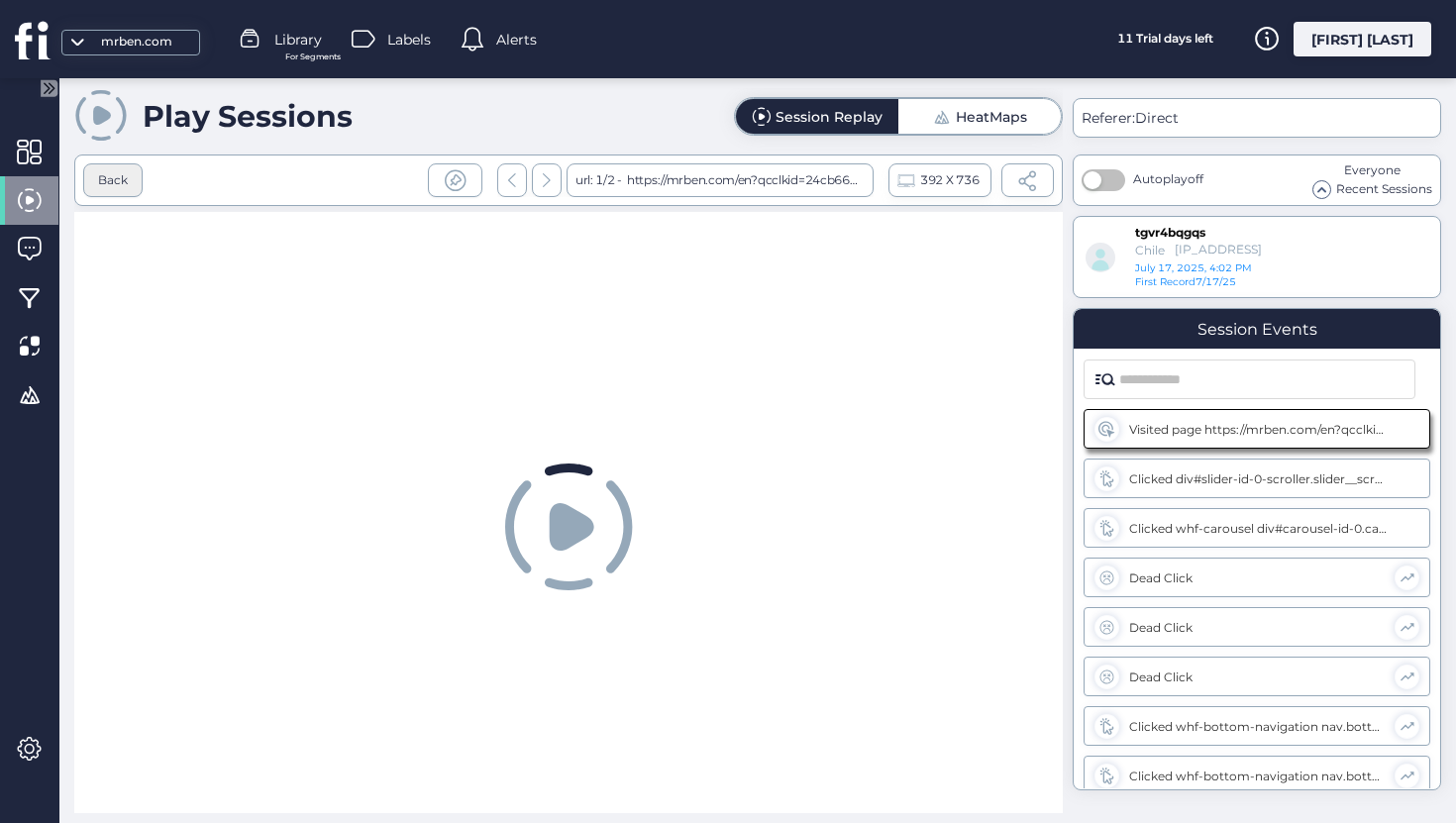 click on "Back" at bounding box center (113, 180) 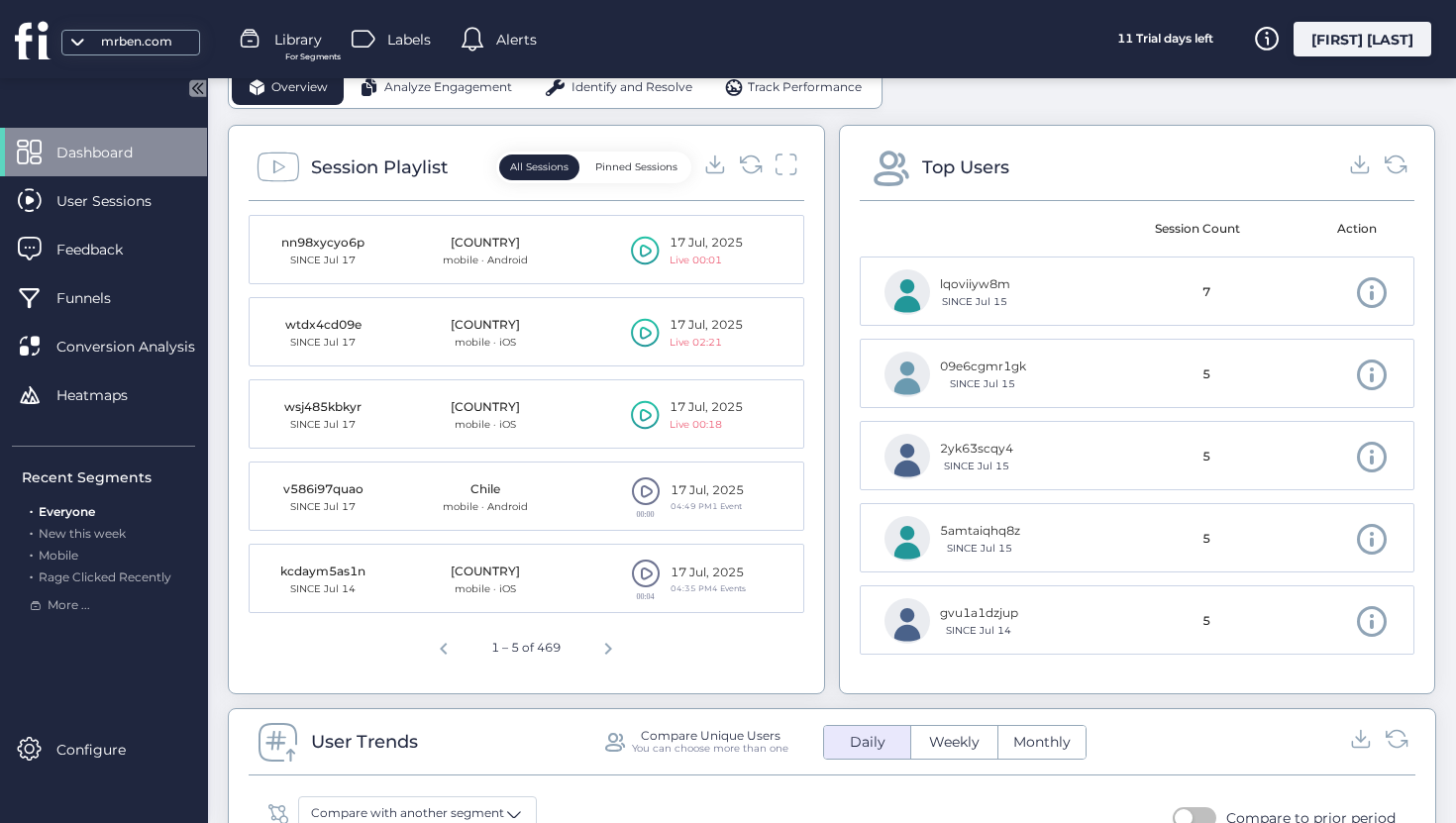 scroll, scrollTop: 559, scrollLeft: 0, axis: vertical 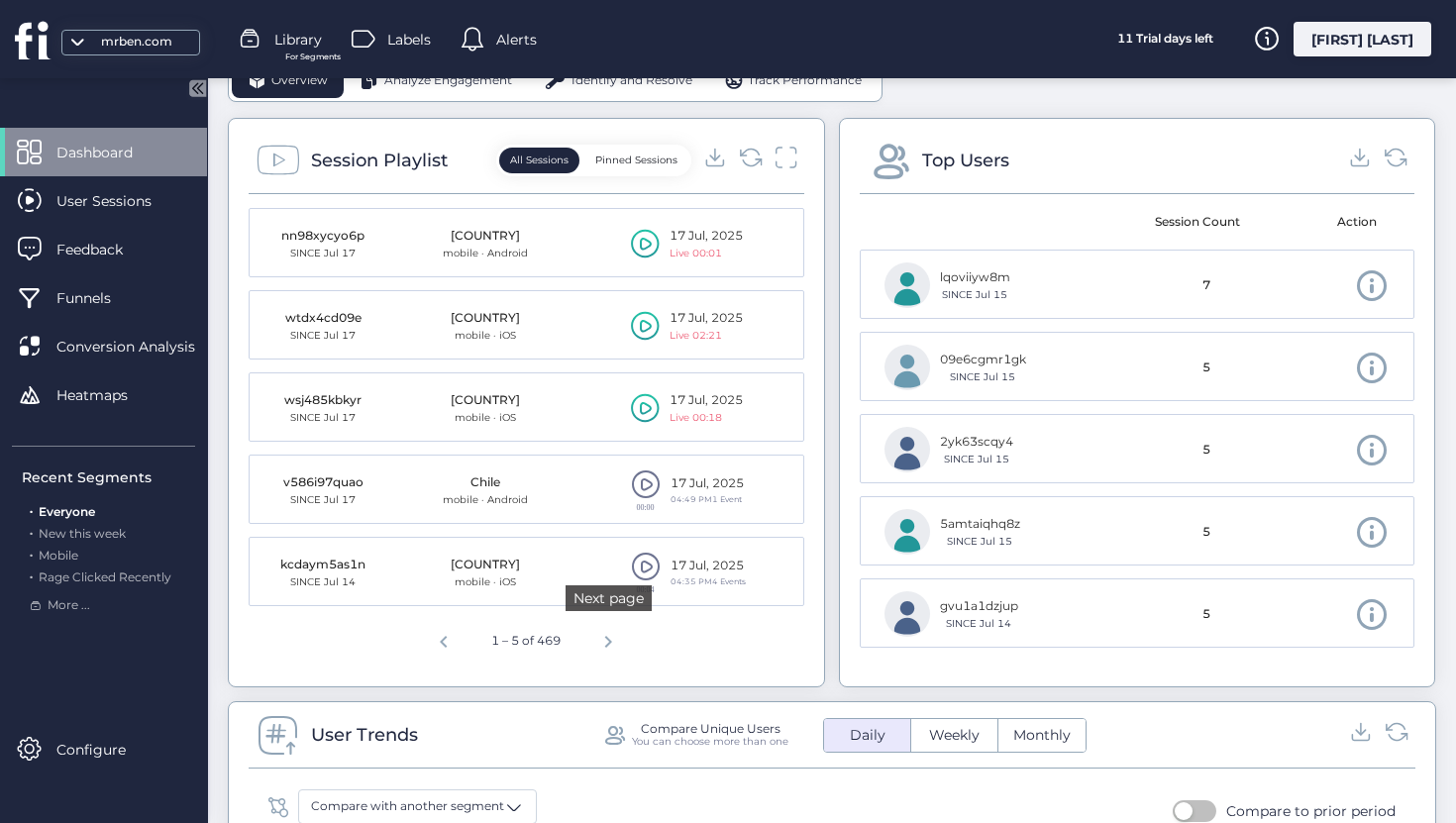 click 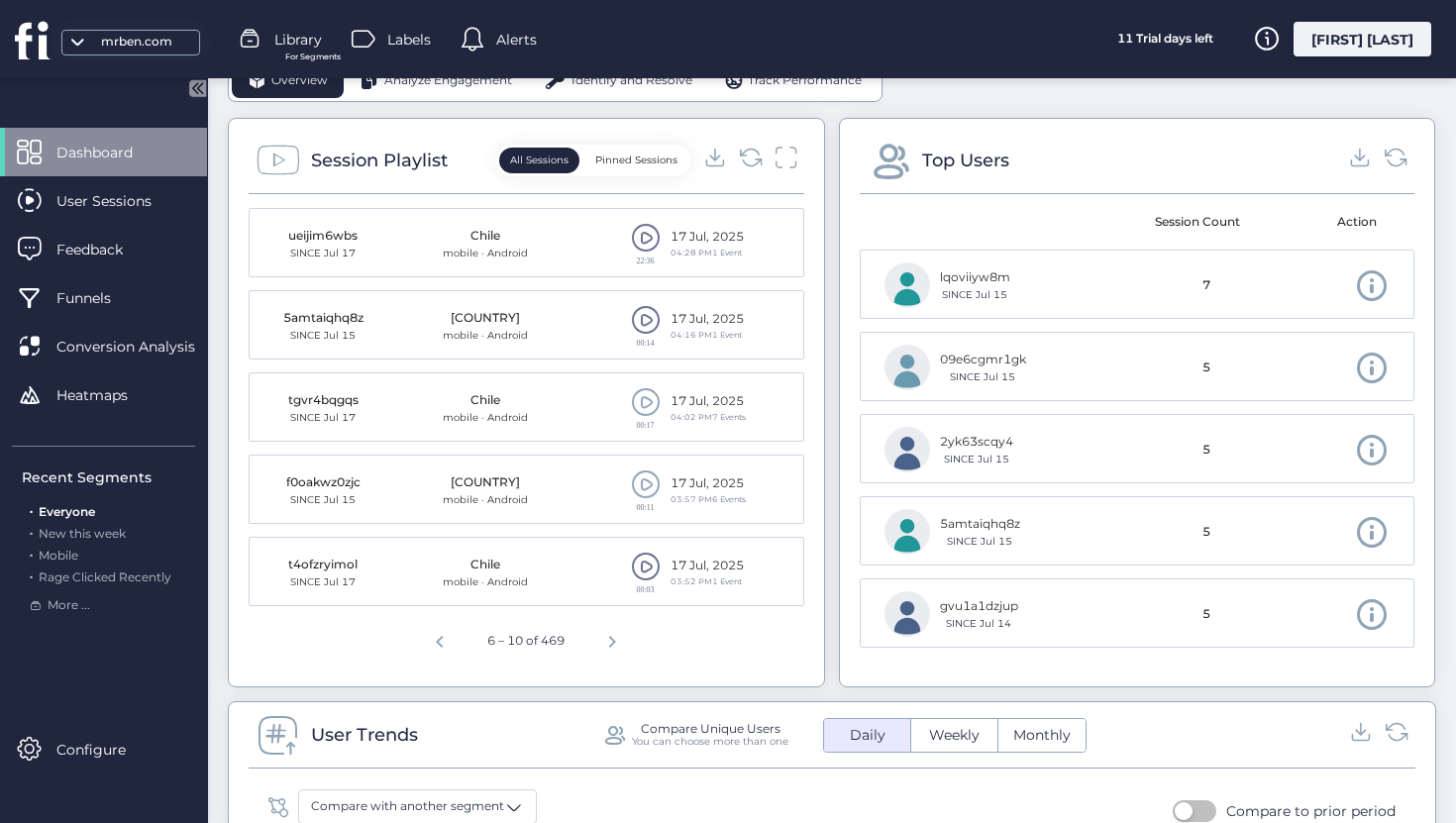 click 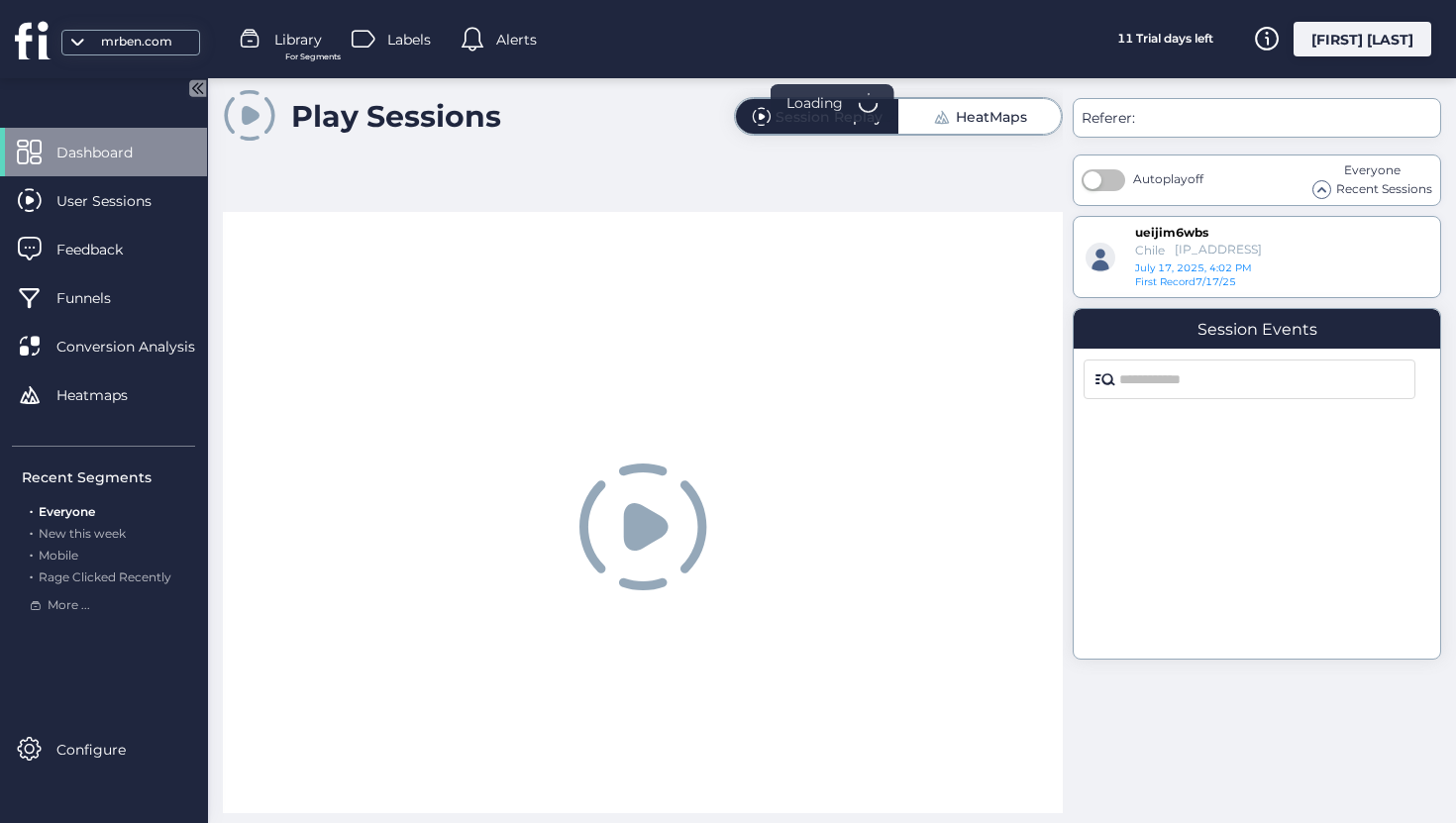 scroll, scrollTop: 0, scrollLeft: 0, axis: both 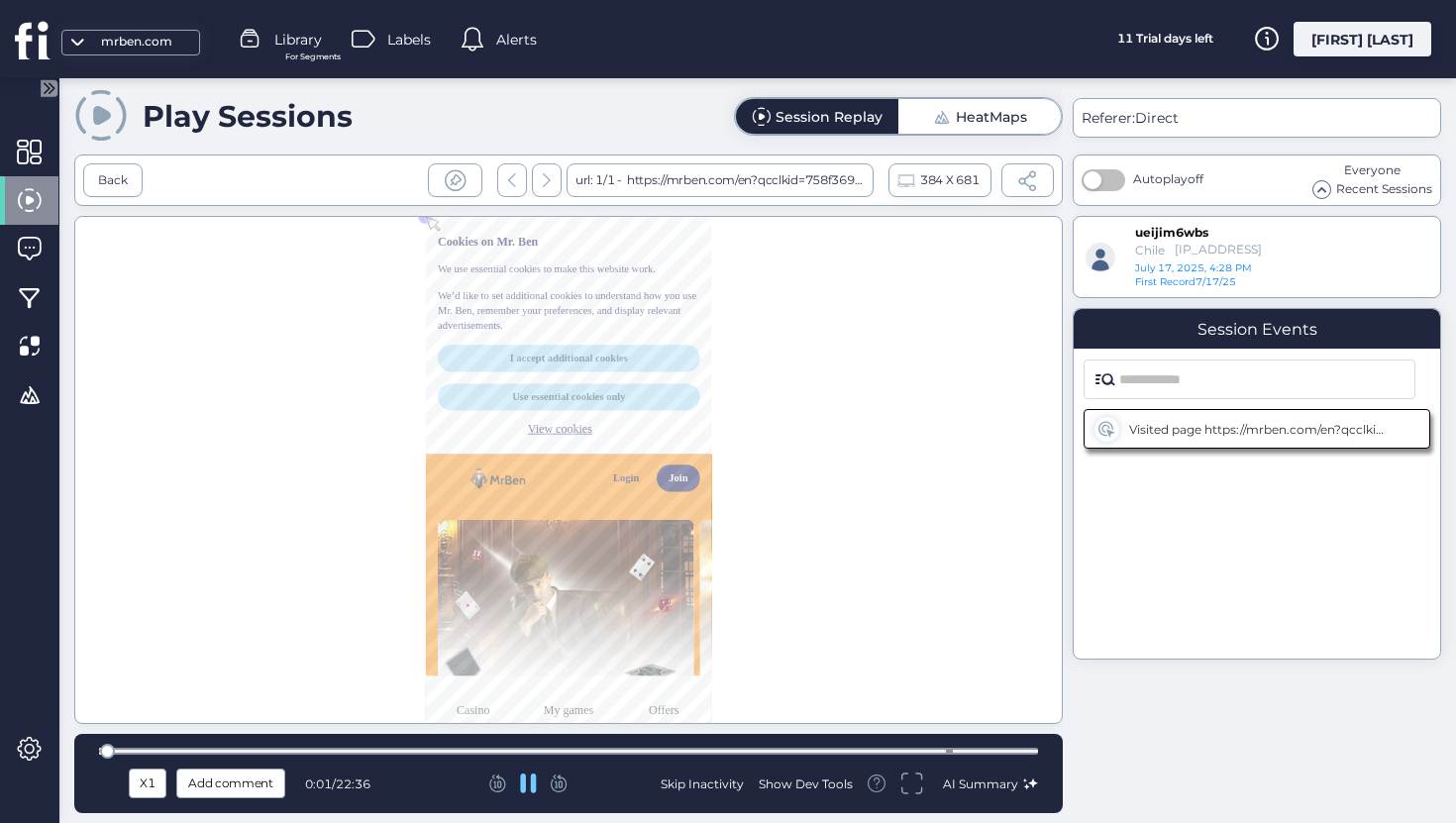 click on "X1 Add comment 0:01 / 22:36  Skip Inactivity   Show Dev Tools  AI Summary" at bounding box center [569, 773] 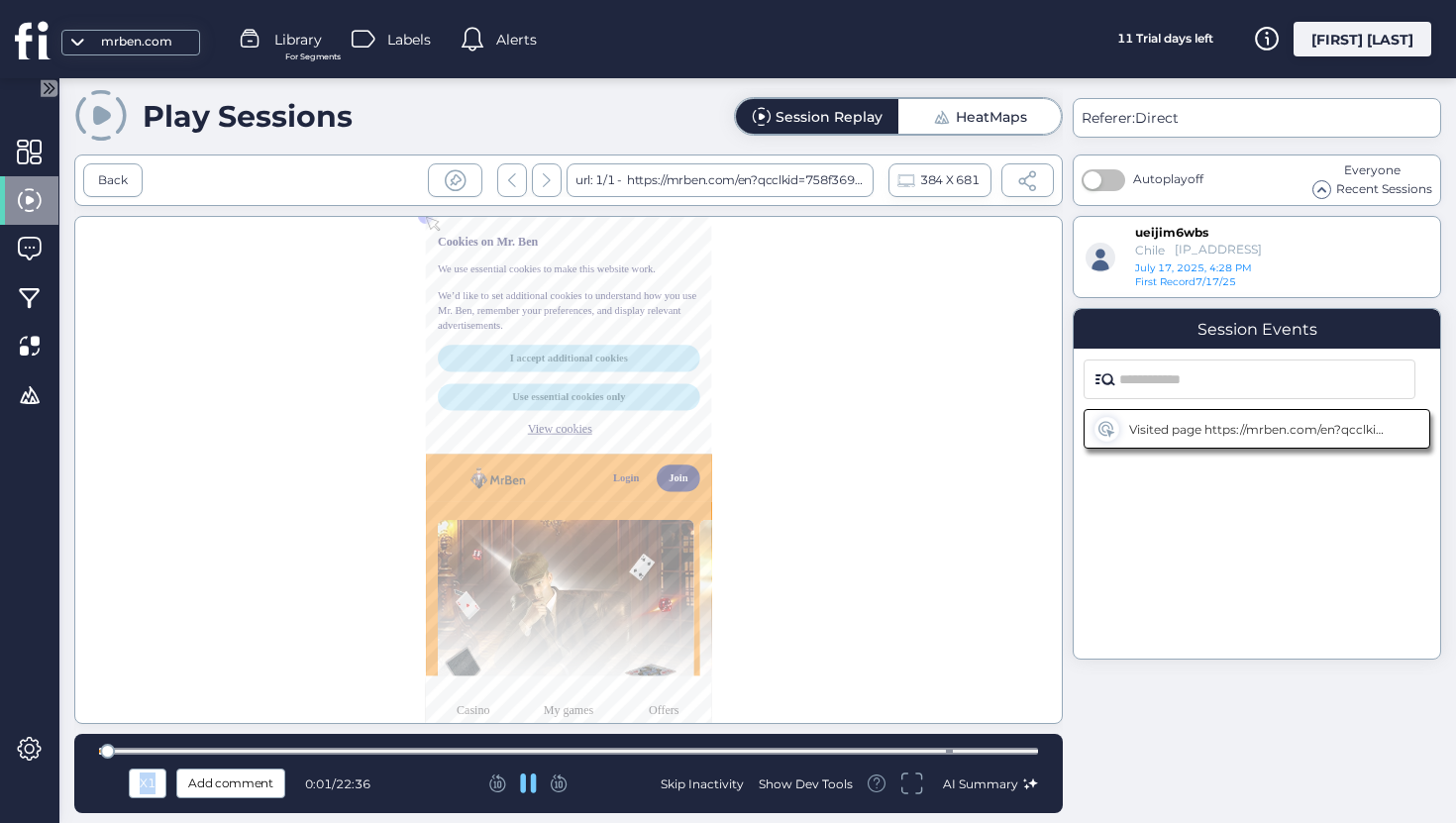 click on "X1 Add comment 0:01 / 22:36  Skip Inactivity   Show Dev Tools  AI Summary" at bounding box center (569, 773) 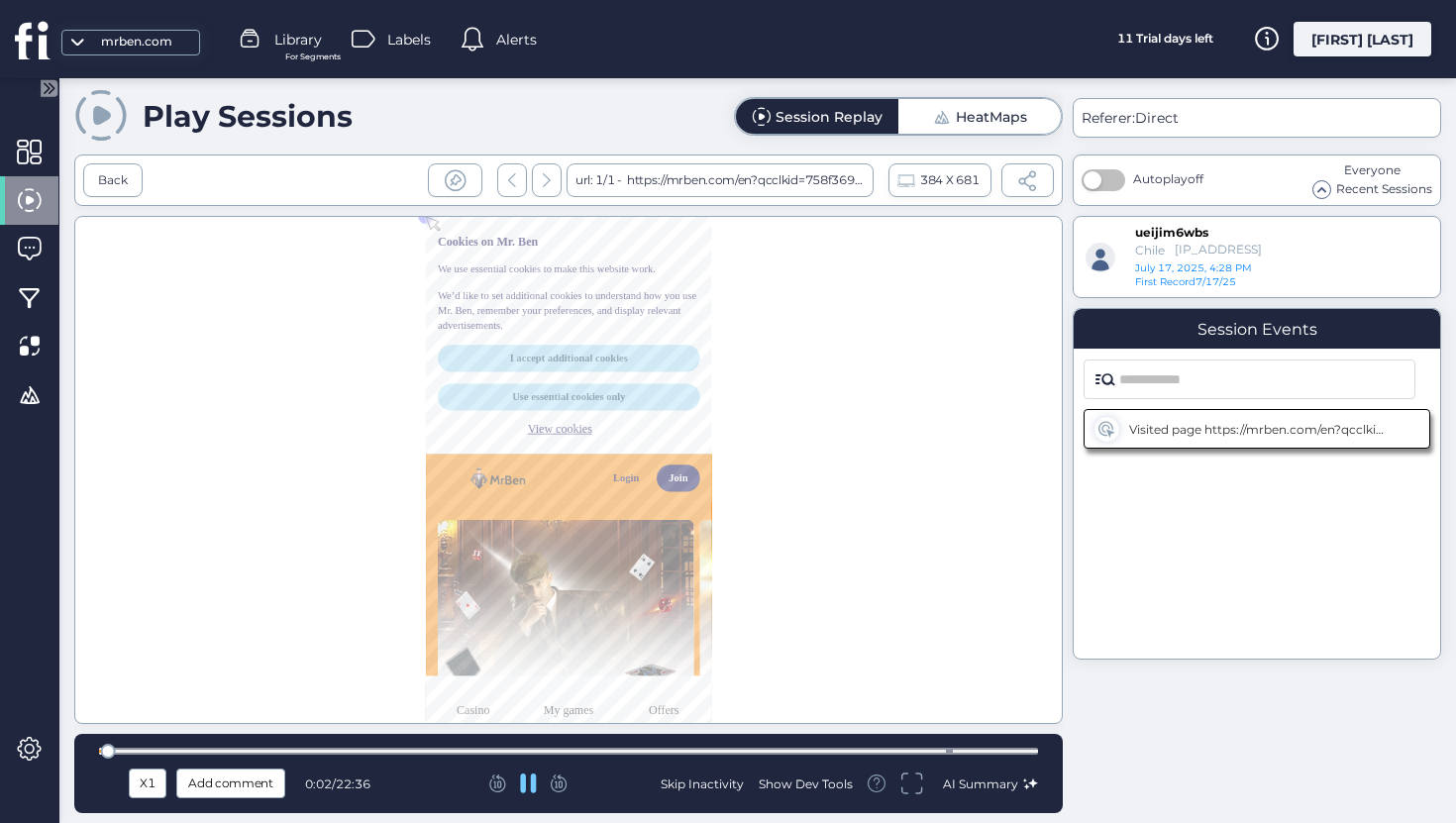 click on "X1 Add comment 0:02 / 22:36  Skip Inactivity   Show Dev Tools  AI Summary" at bounding box center (569, 773) 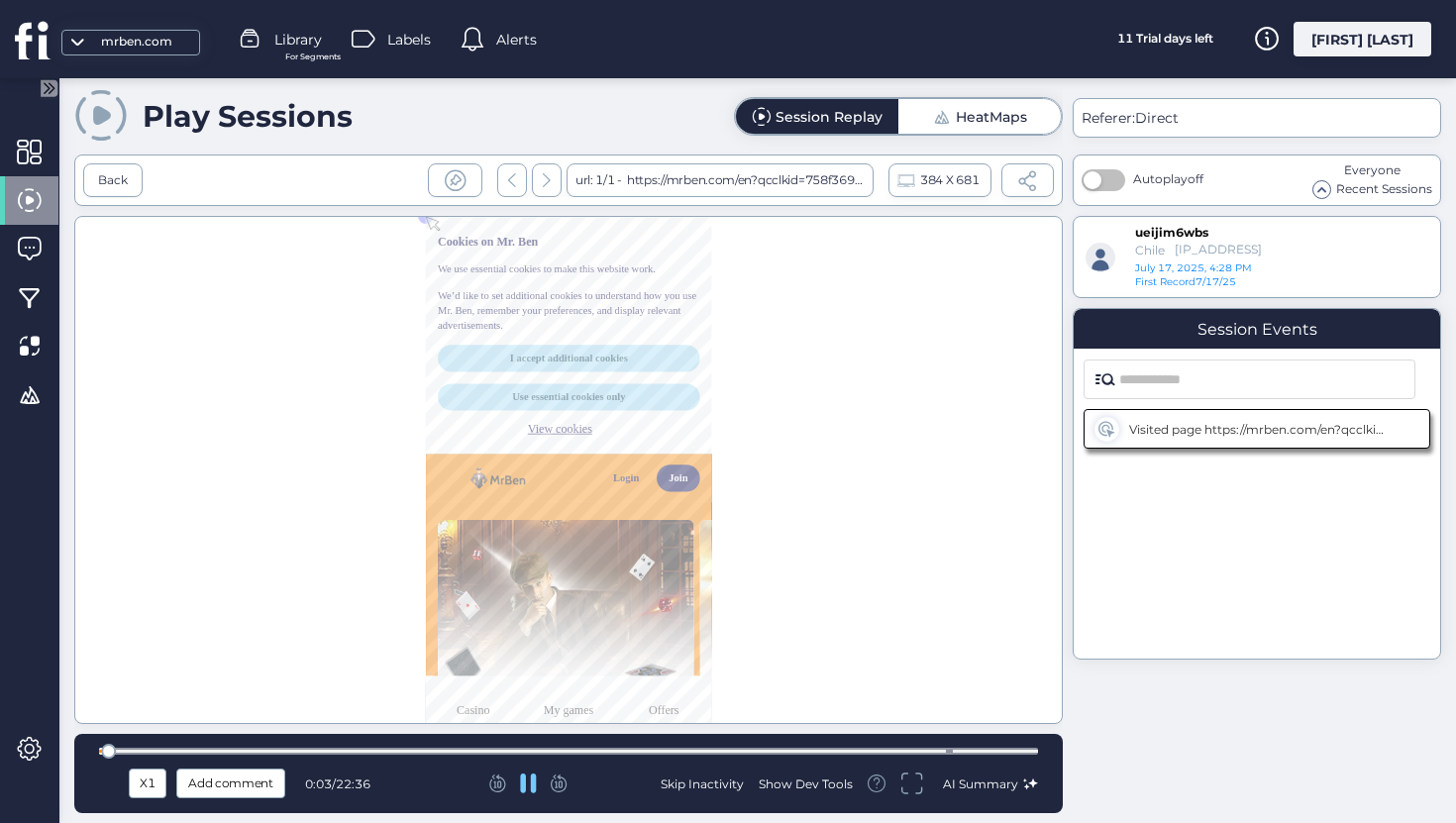 click at bounding box center [569, 751] 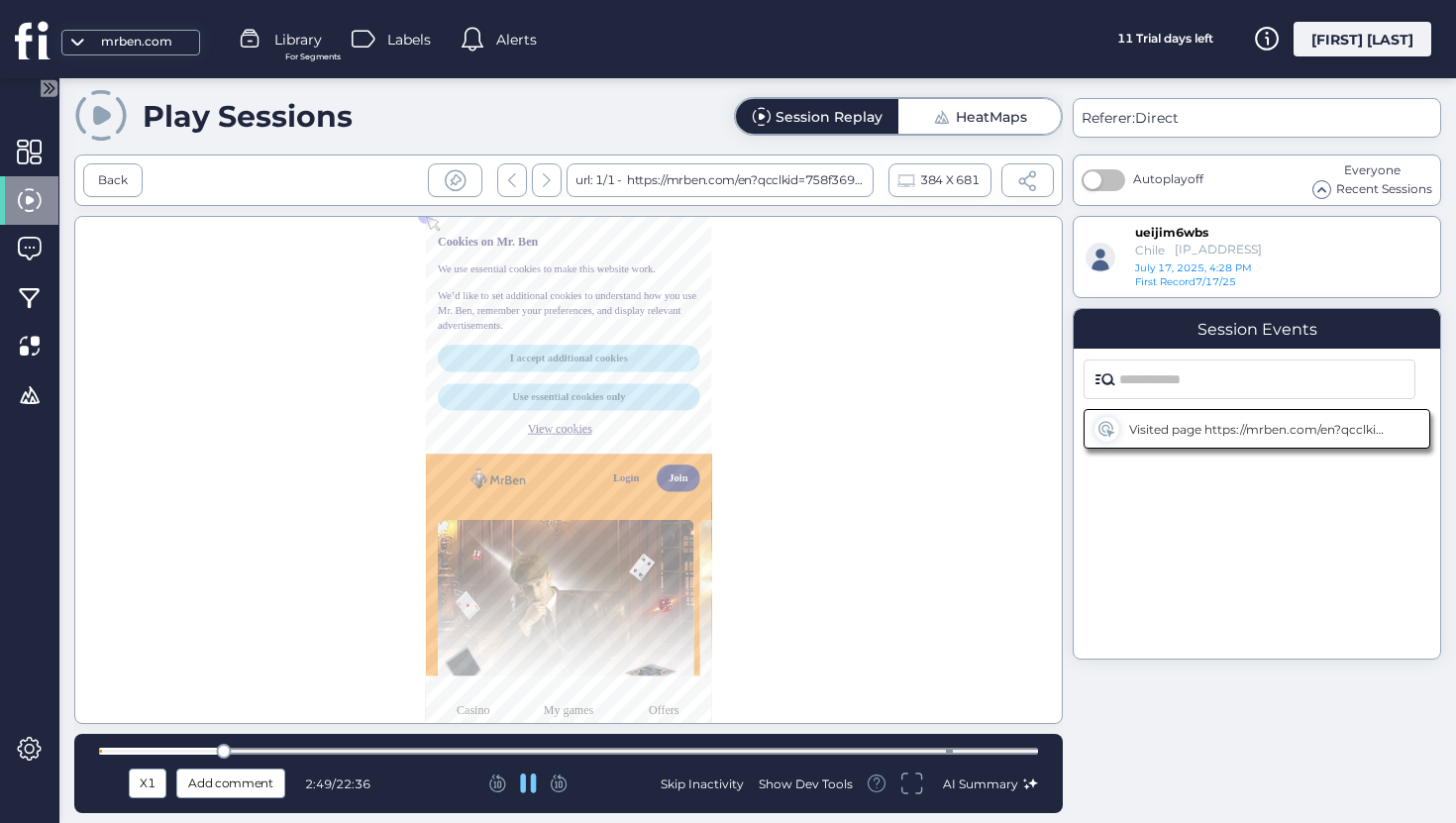 click at bounding box center [569, 751] 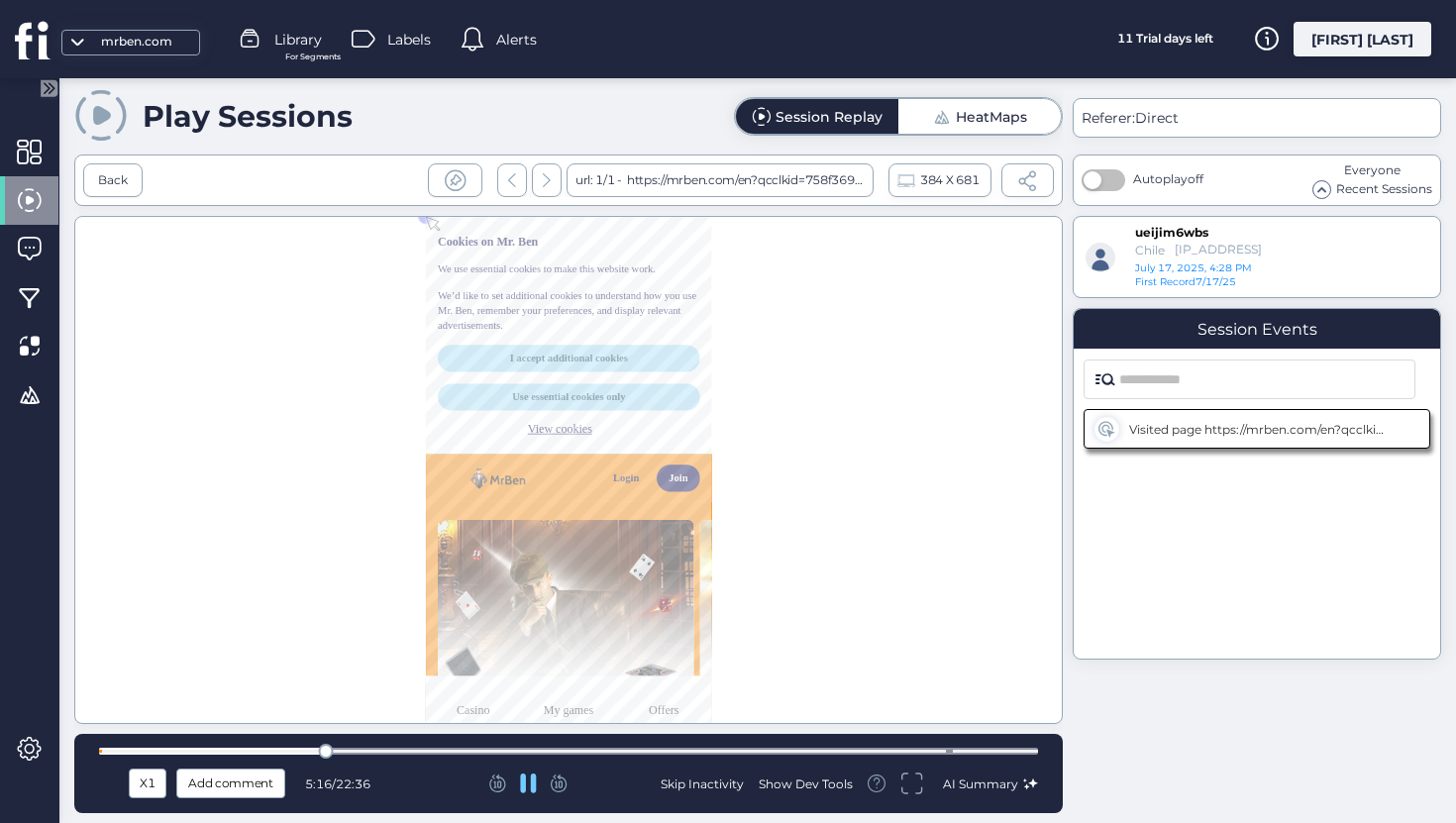 click at bounding box center (569, 751) 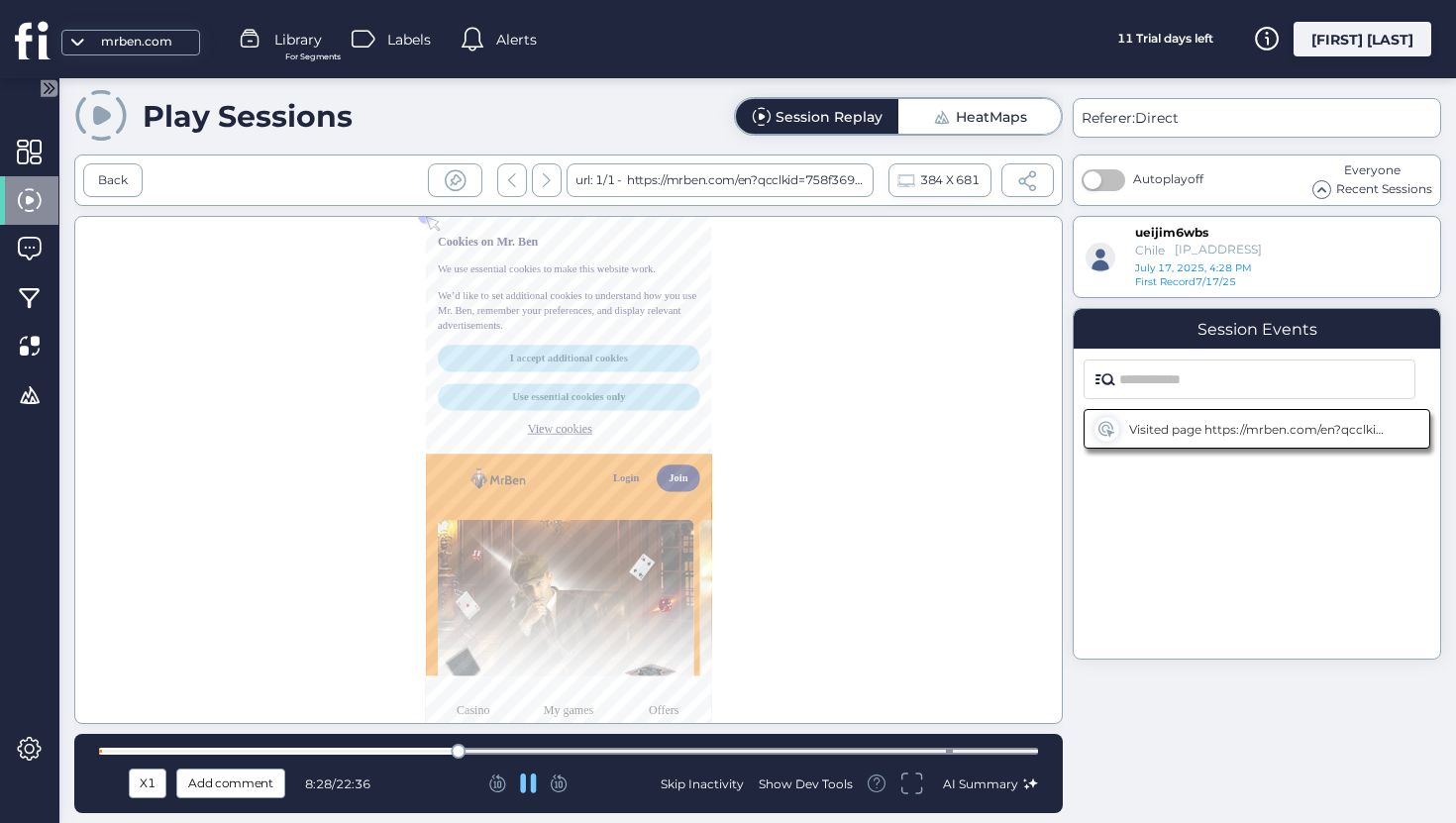 click on "X1 Add comment 8:28 / 22:36  Skip Inactivity   Show Dev Tools  AI Summary" at bounding box center (569, 773) 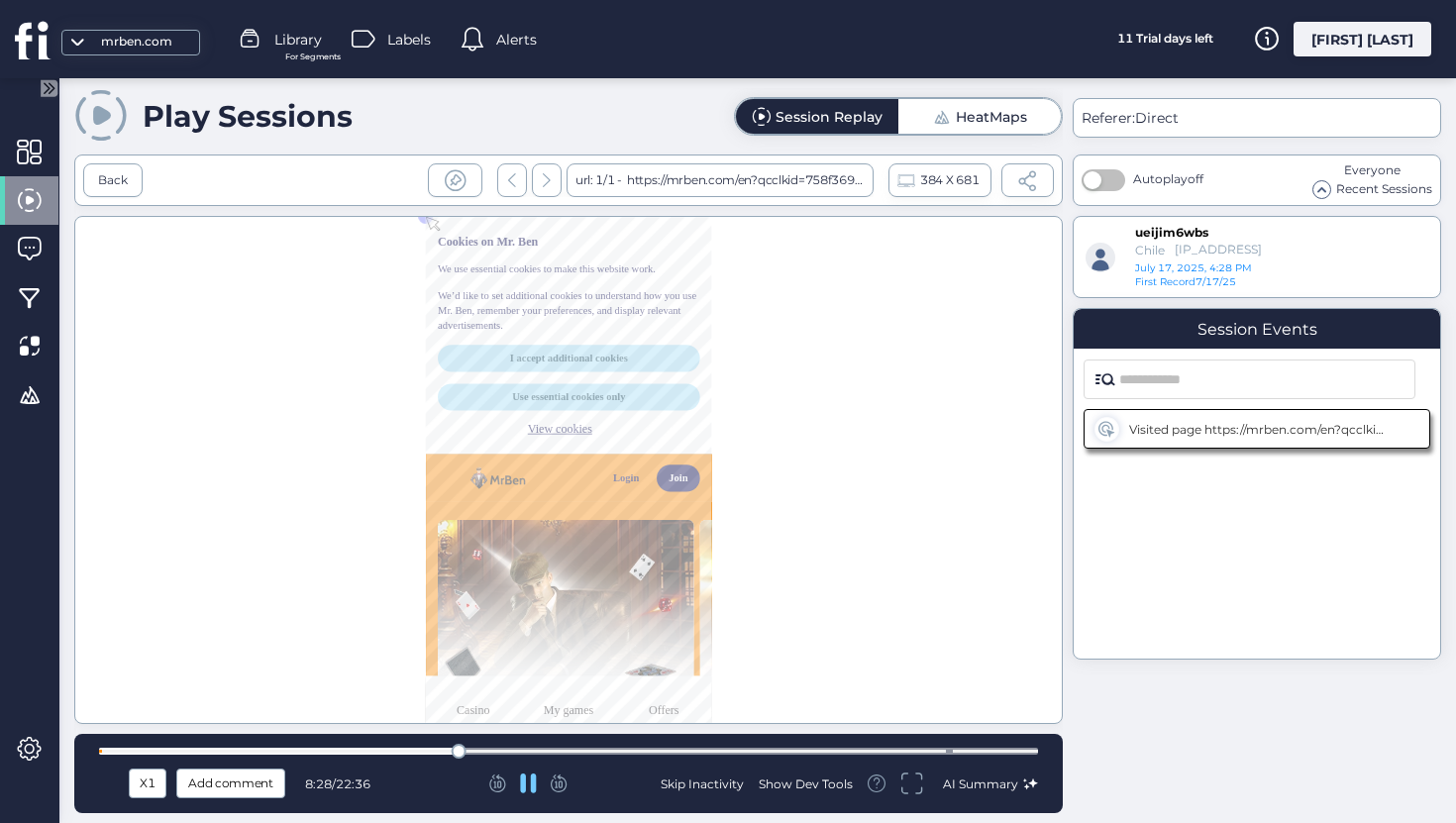 click at bounding box center (569, 751) 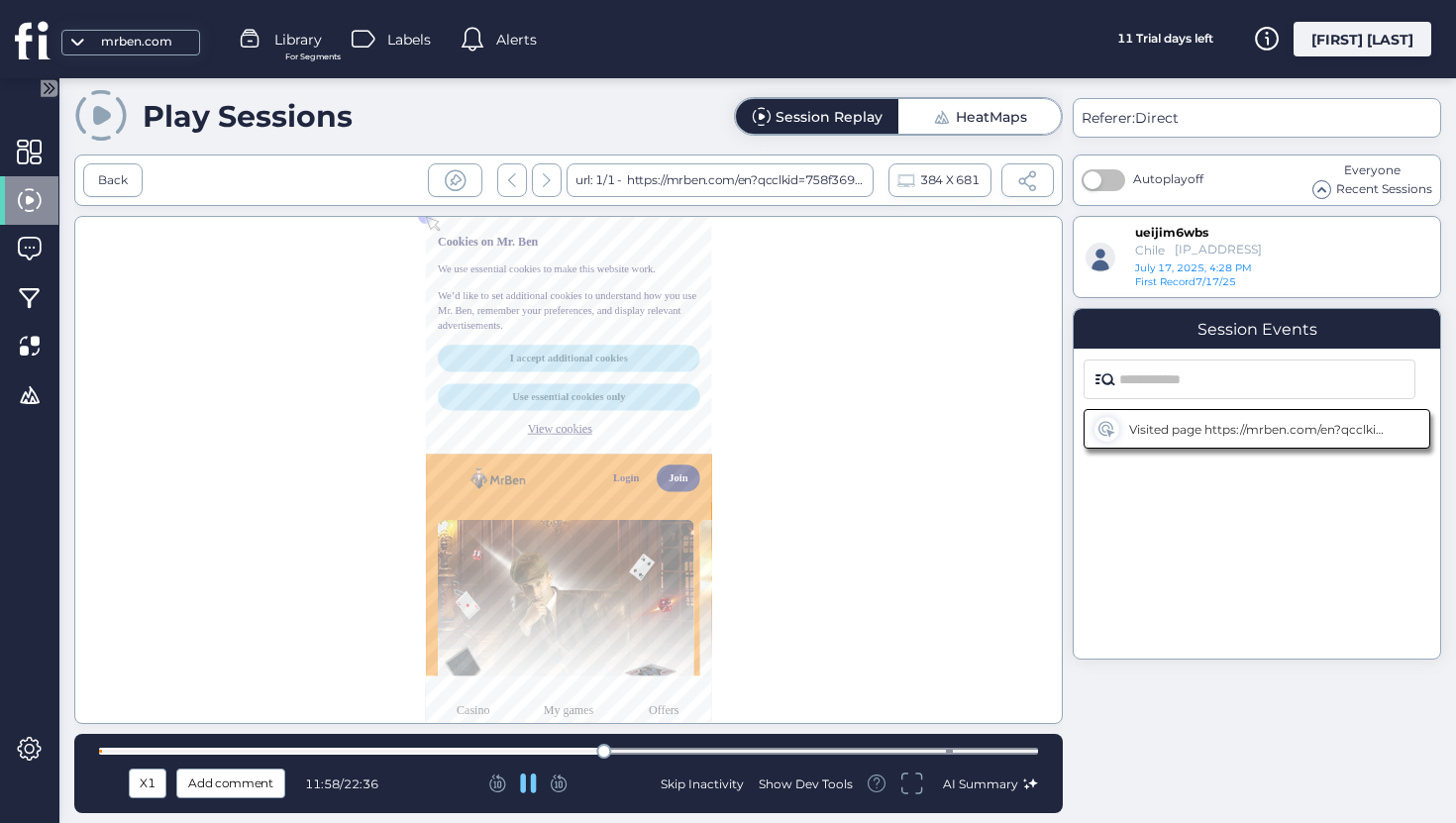 click at bounding box center [569, 751] 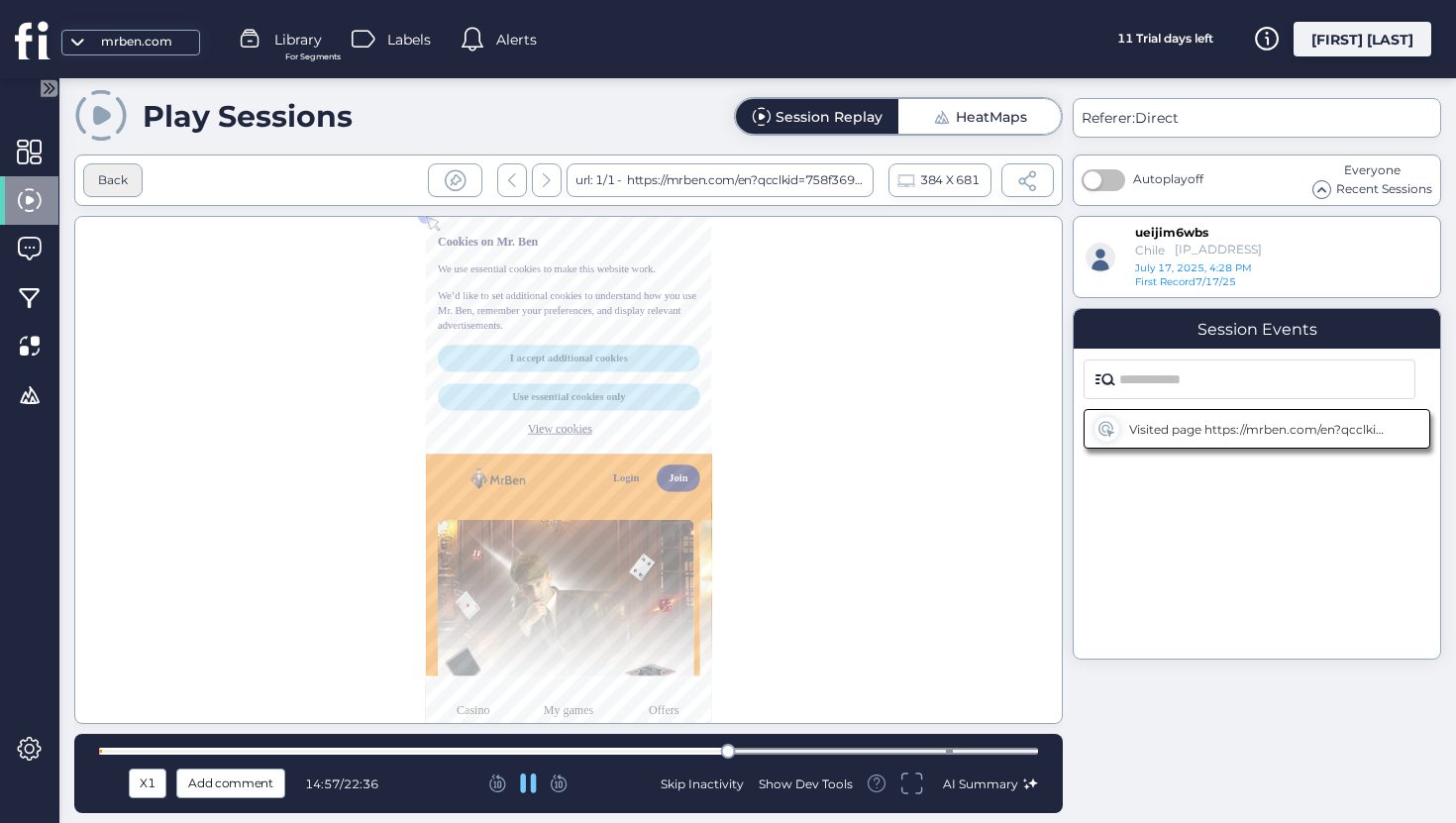 click on "Back" at bounding box center (113, 180) 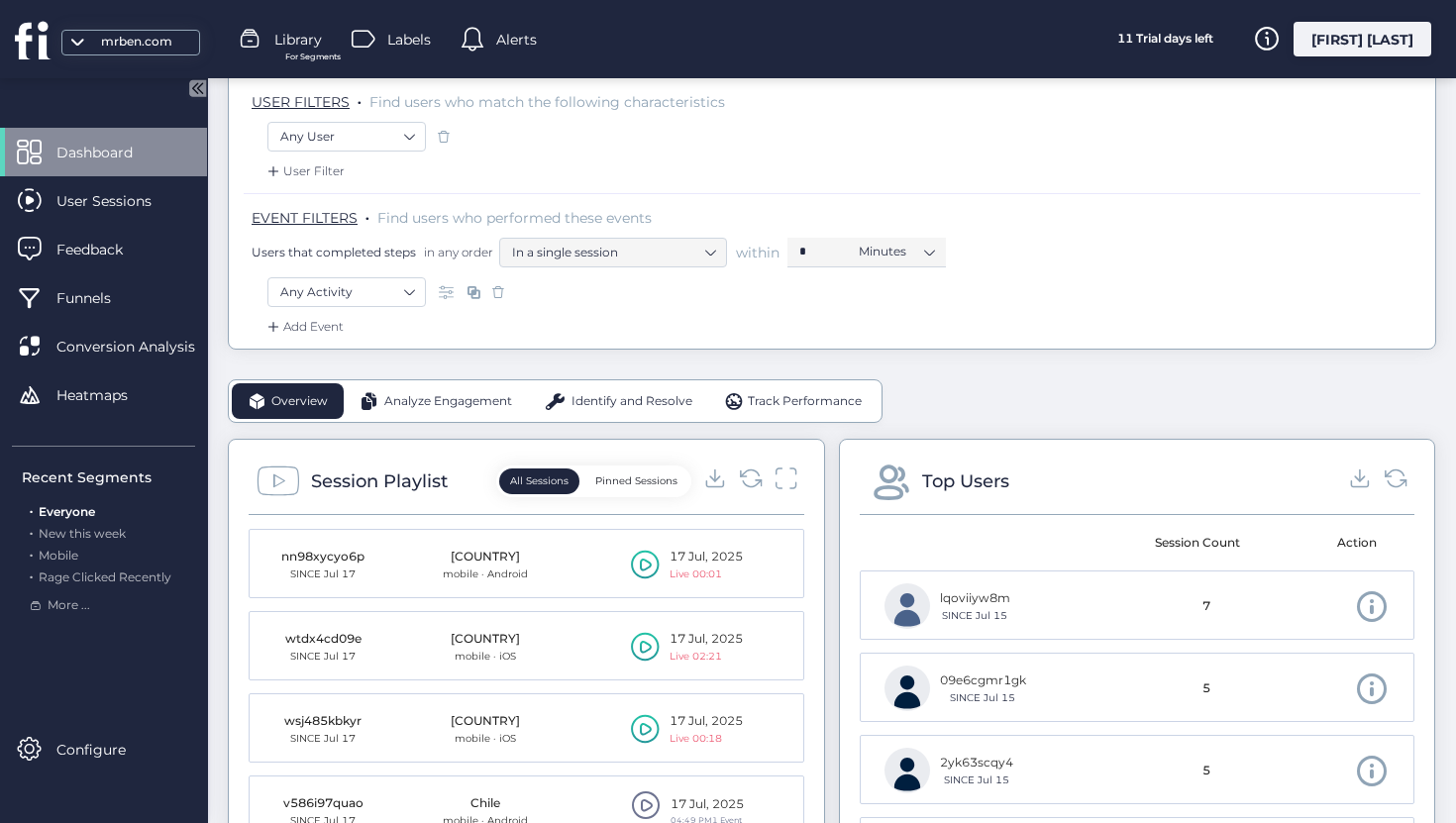 scroll, scrollTop: 597, scrollLeft: 0, axis: vertical 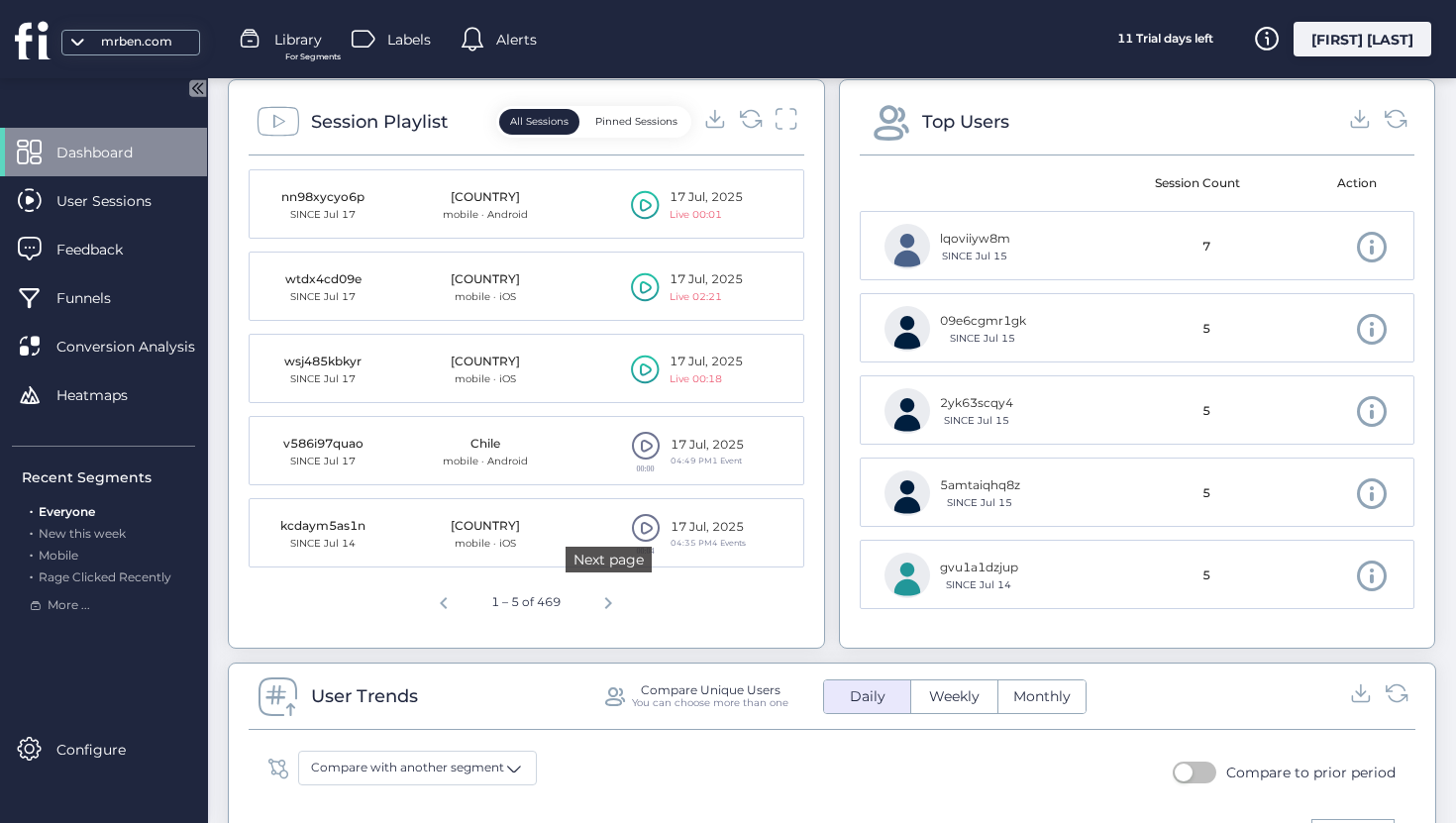 click 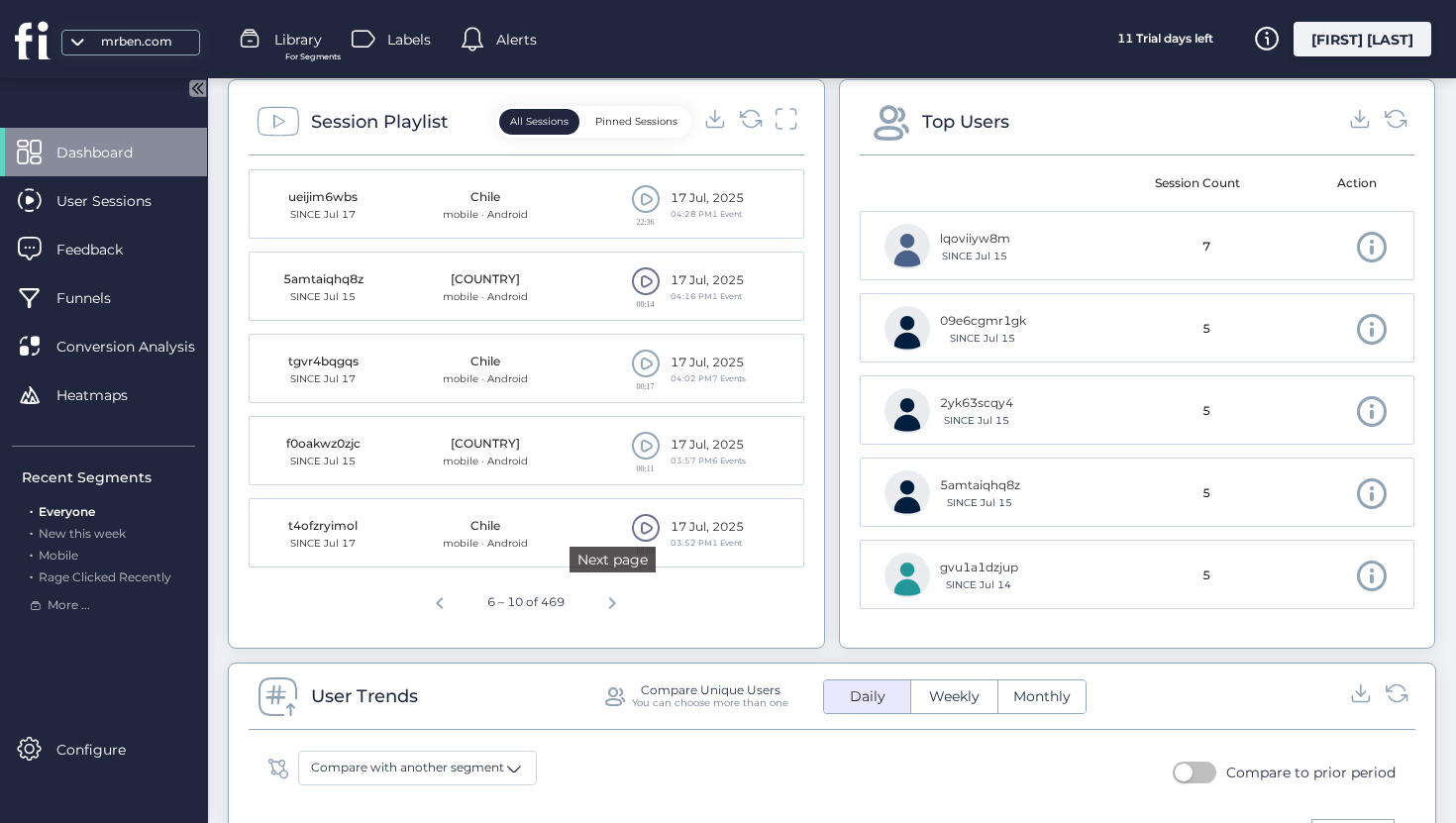 click 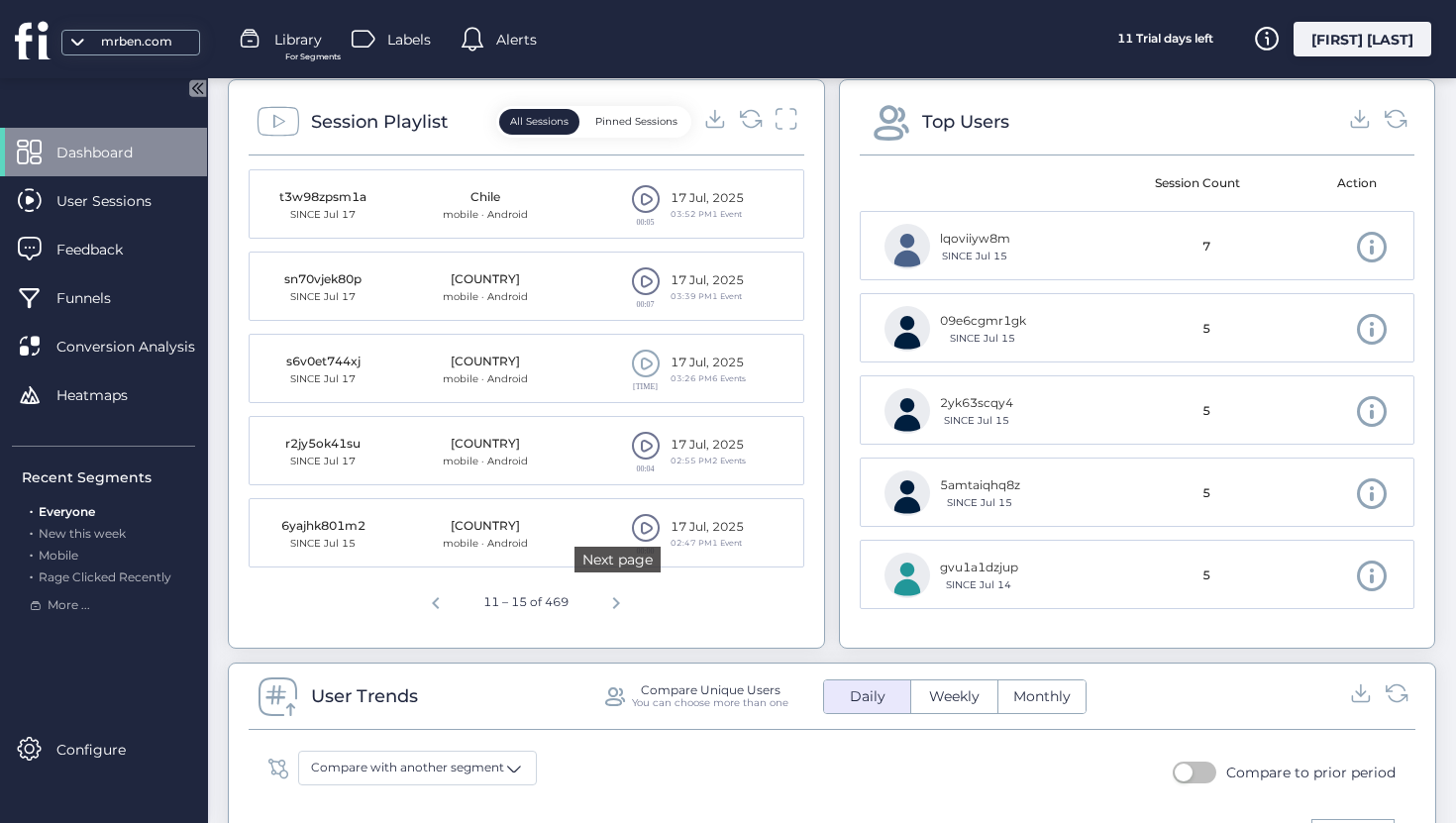 click 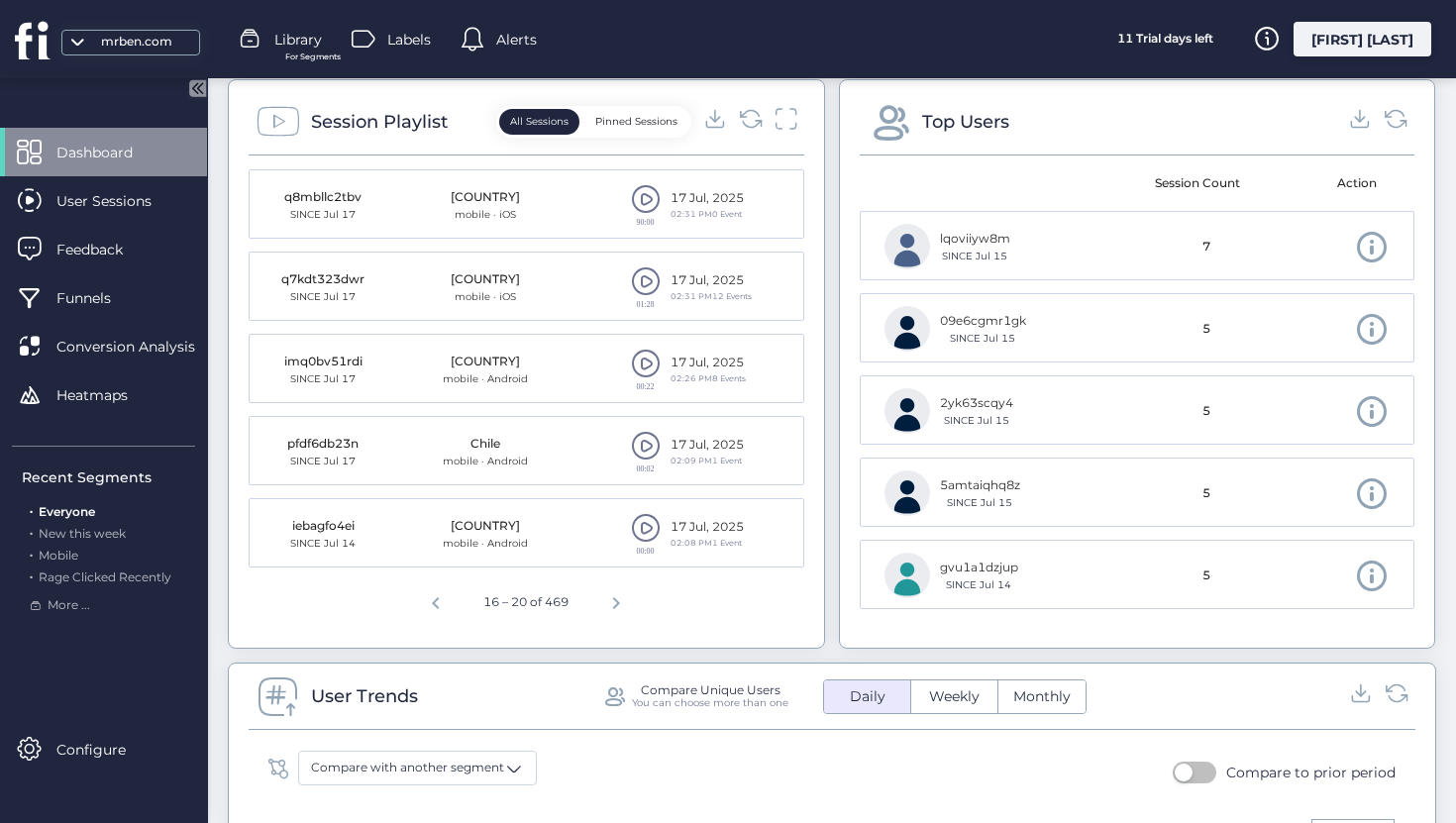 click on "90:00" 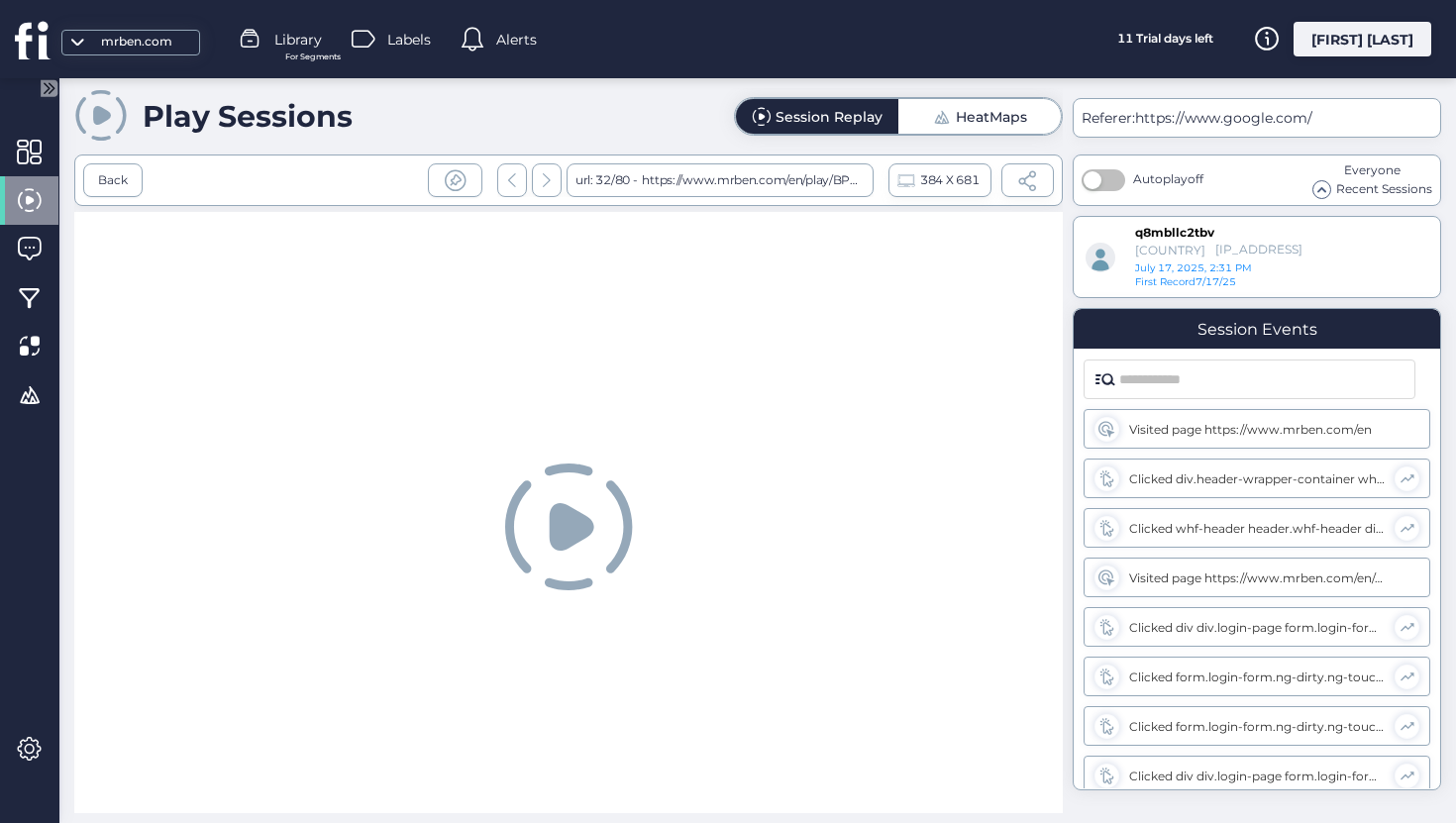 scroll, scrollTop: 0, scrollLeft: 0, axis: both 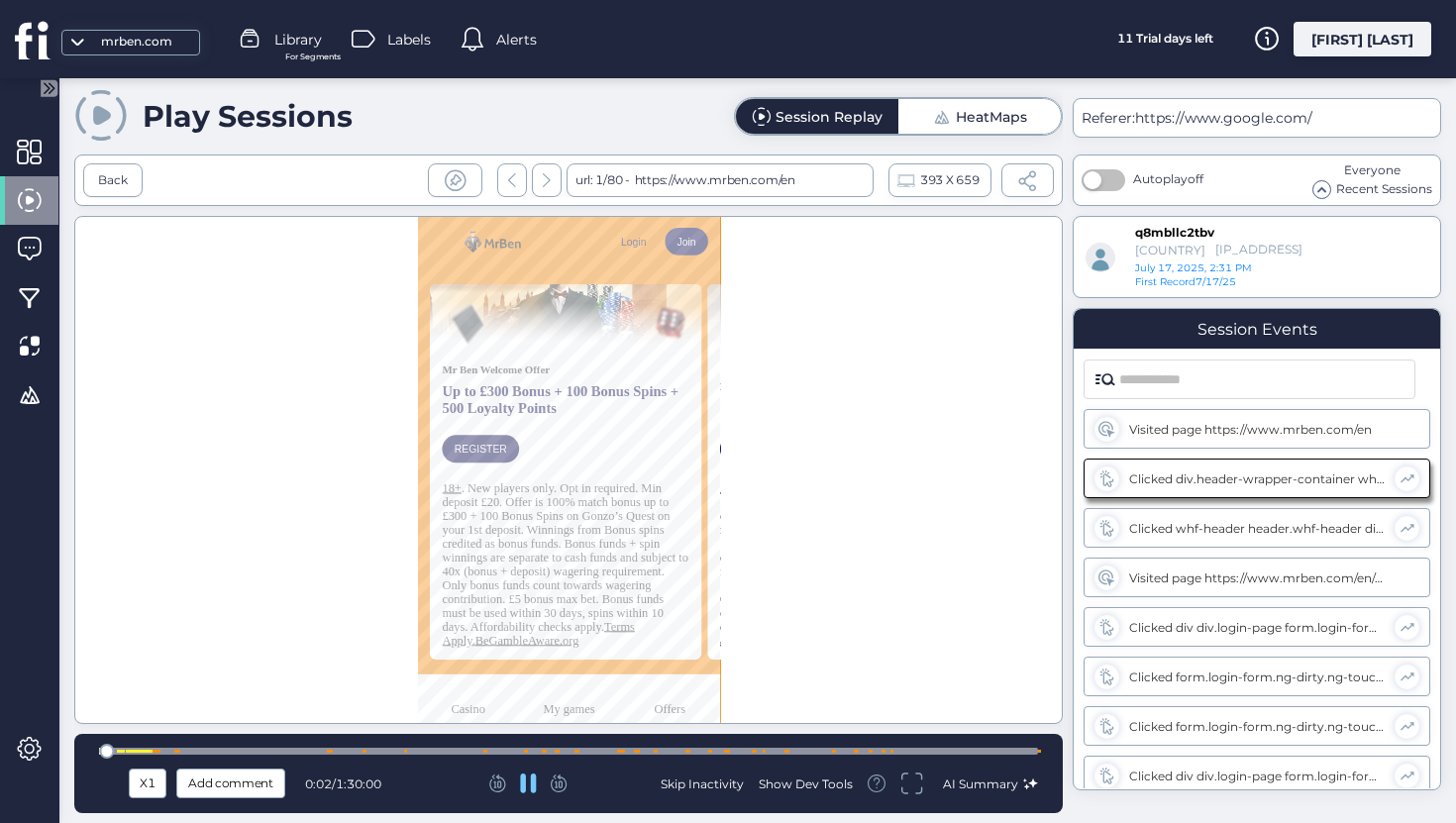 click at bounding box center (569, 751) 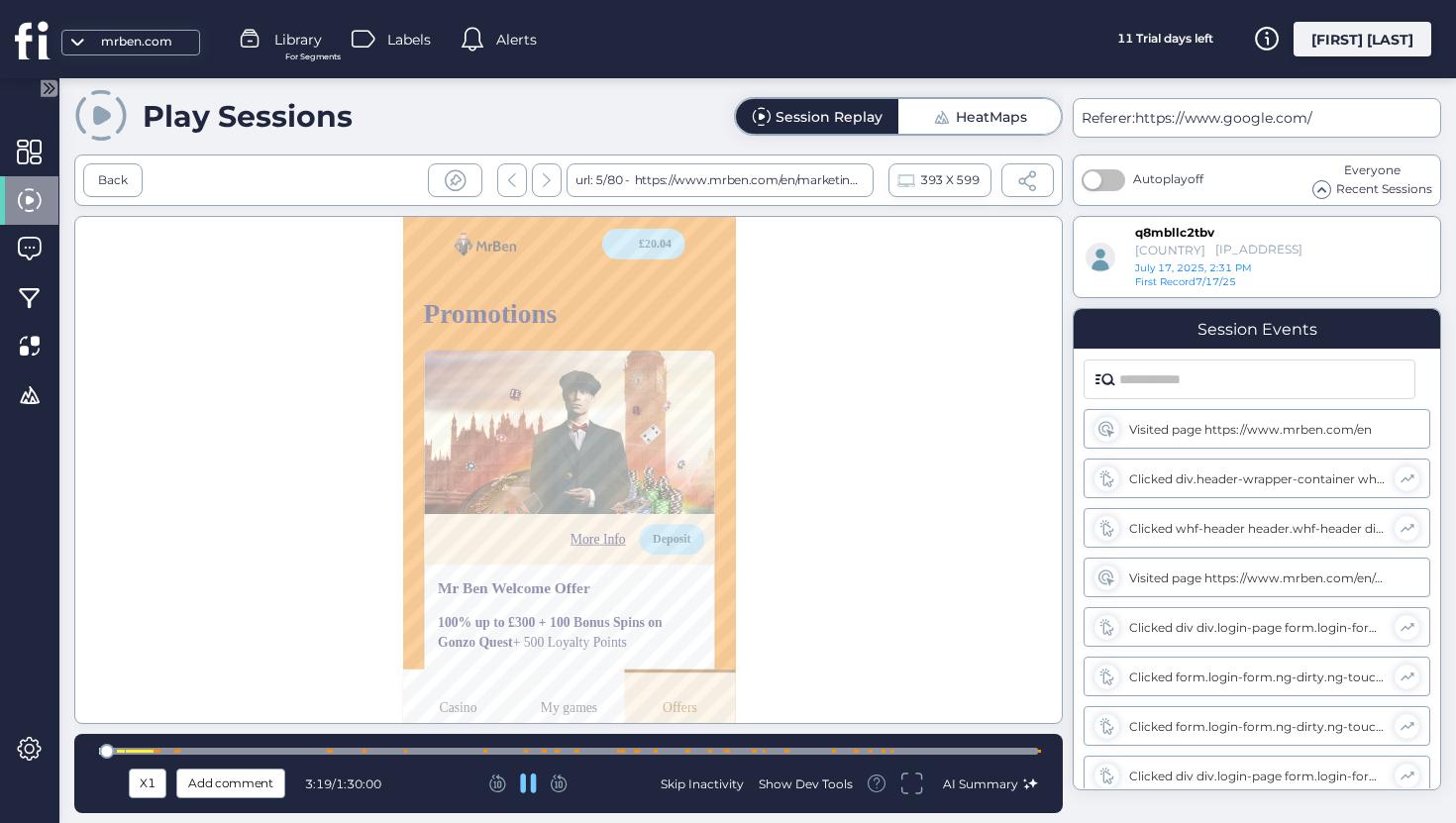 scroll, scrollTop: 0, scrollLeft: 0, axis: both 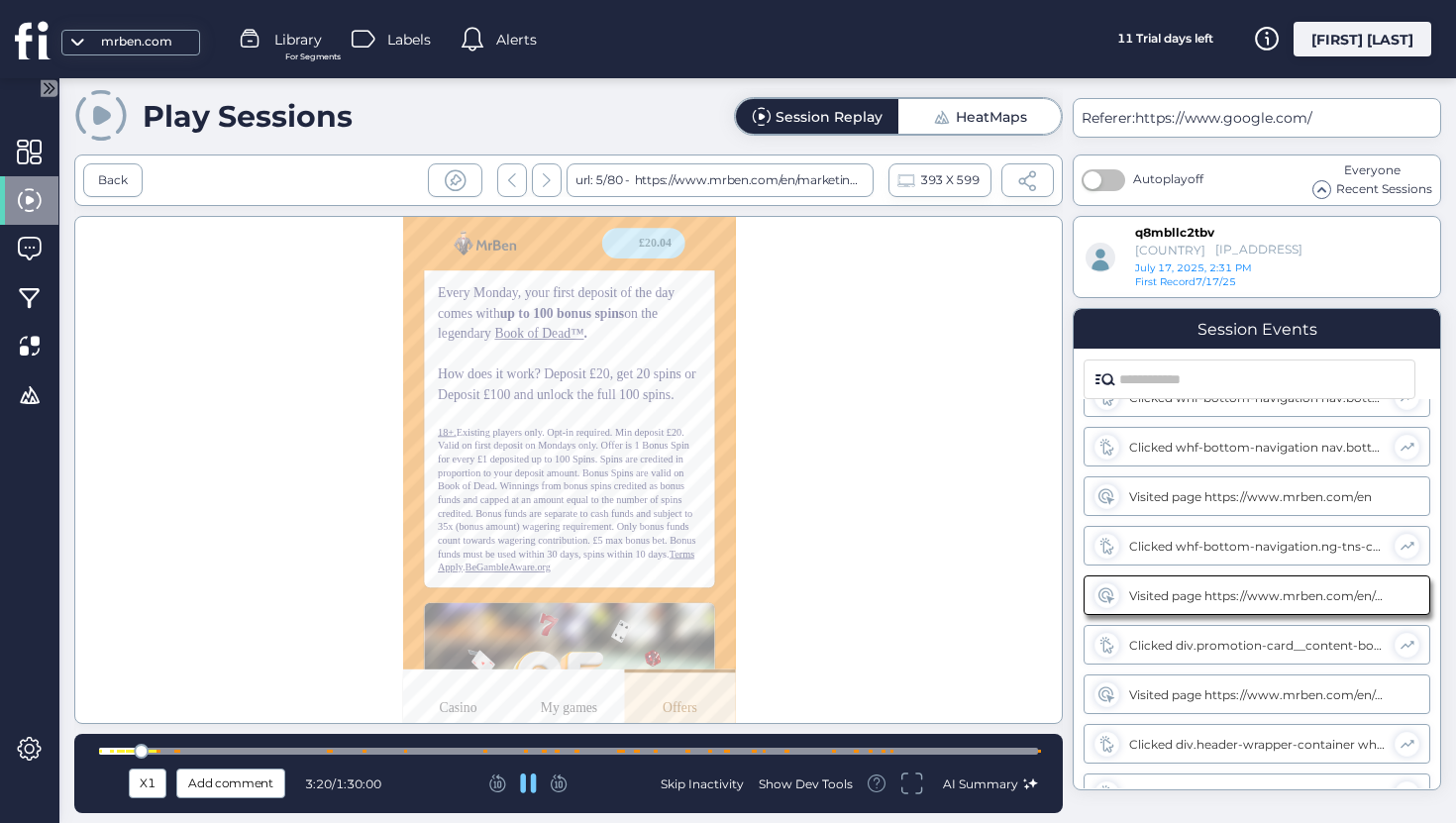 click at bounding box center [569, 751] 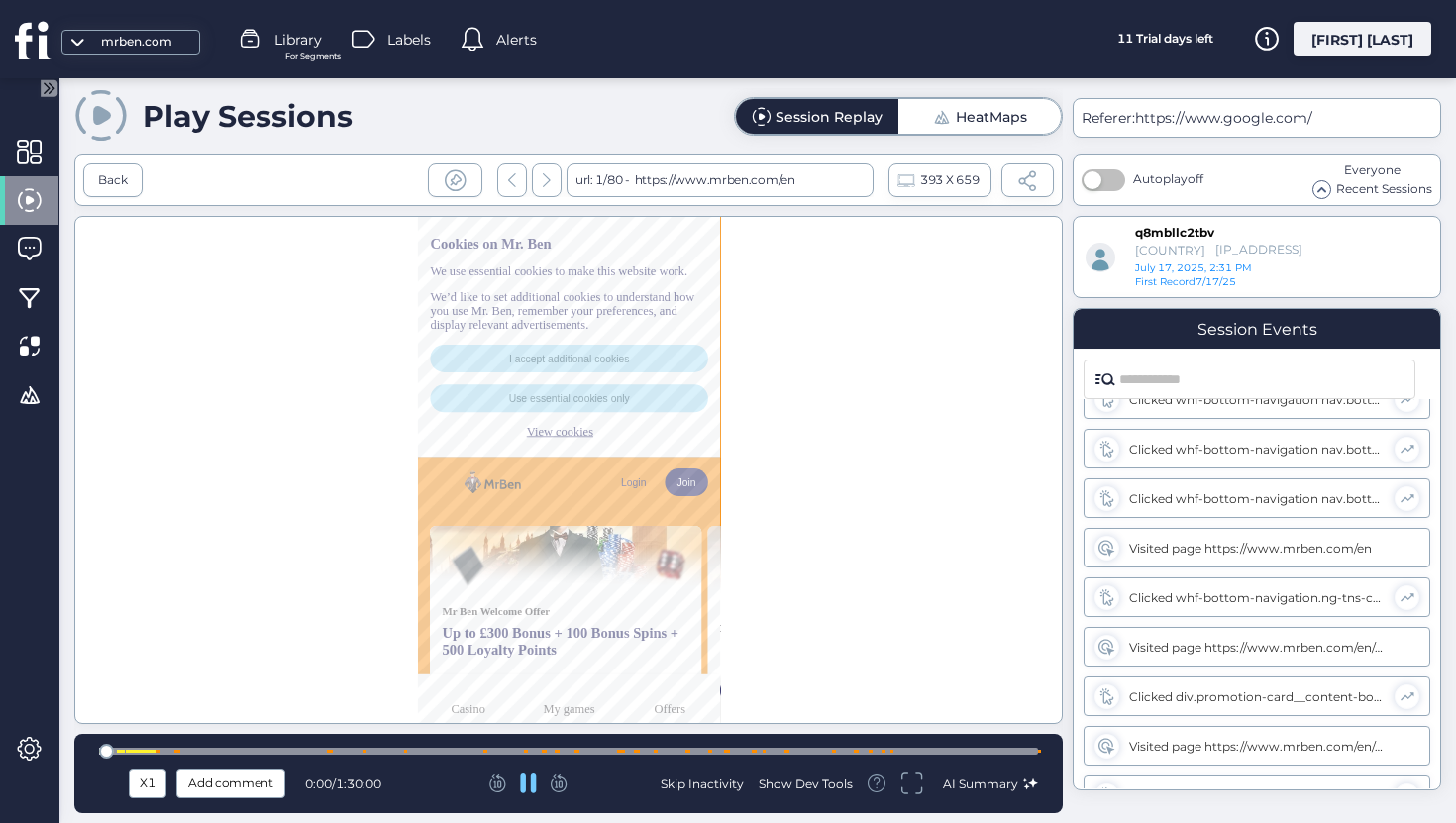 scroll, scrollTop: 0, scrollLeft: 0, axis: both 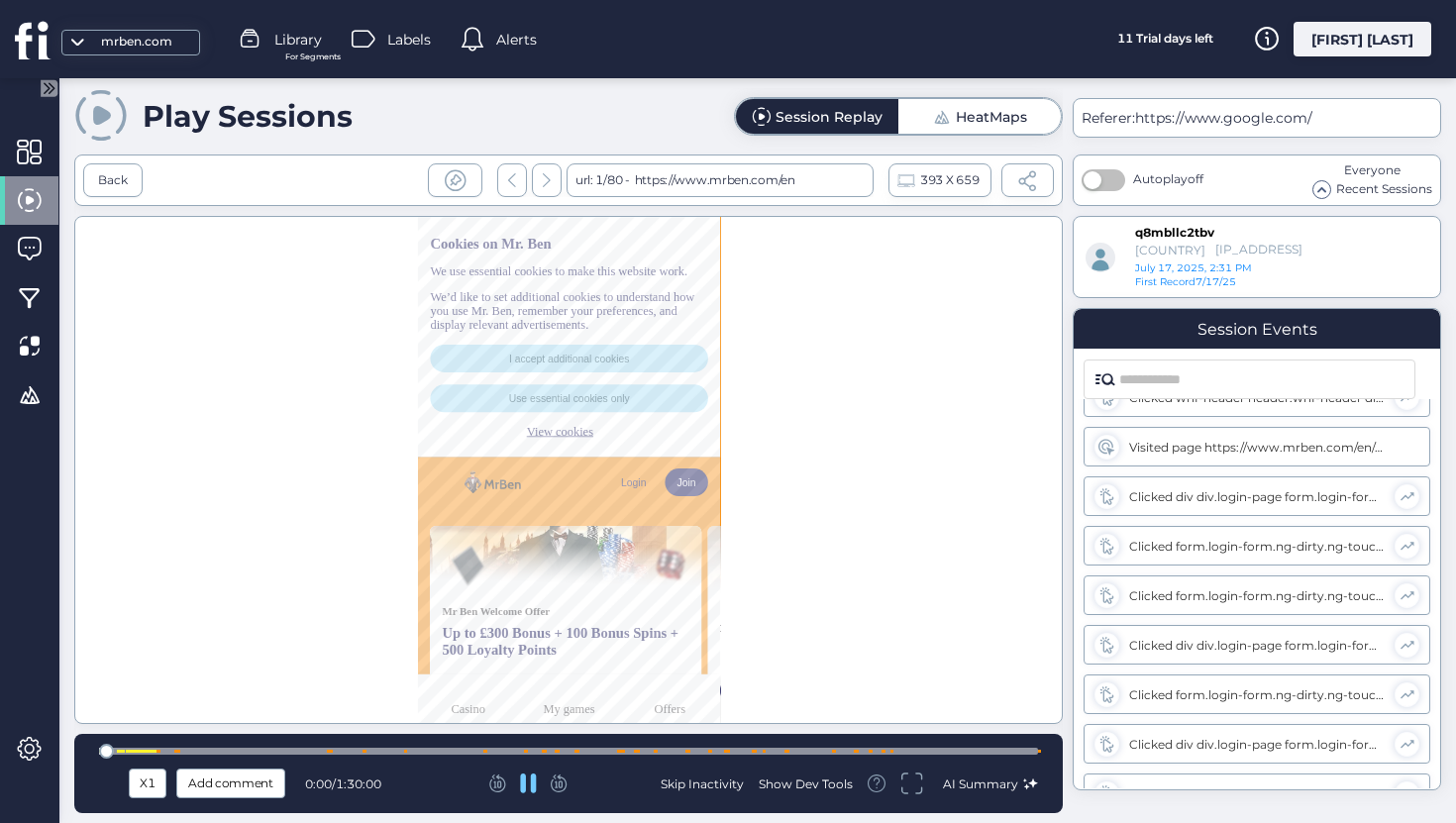 click at bounding box center [569, 751] 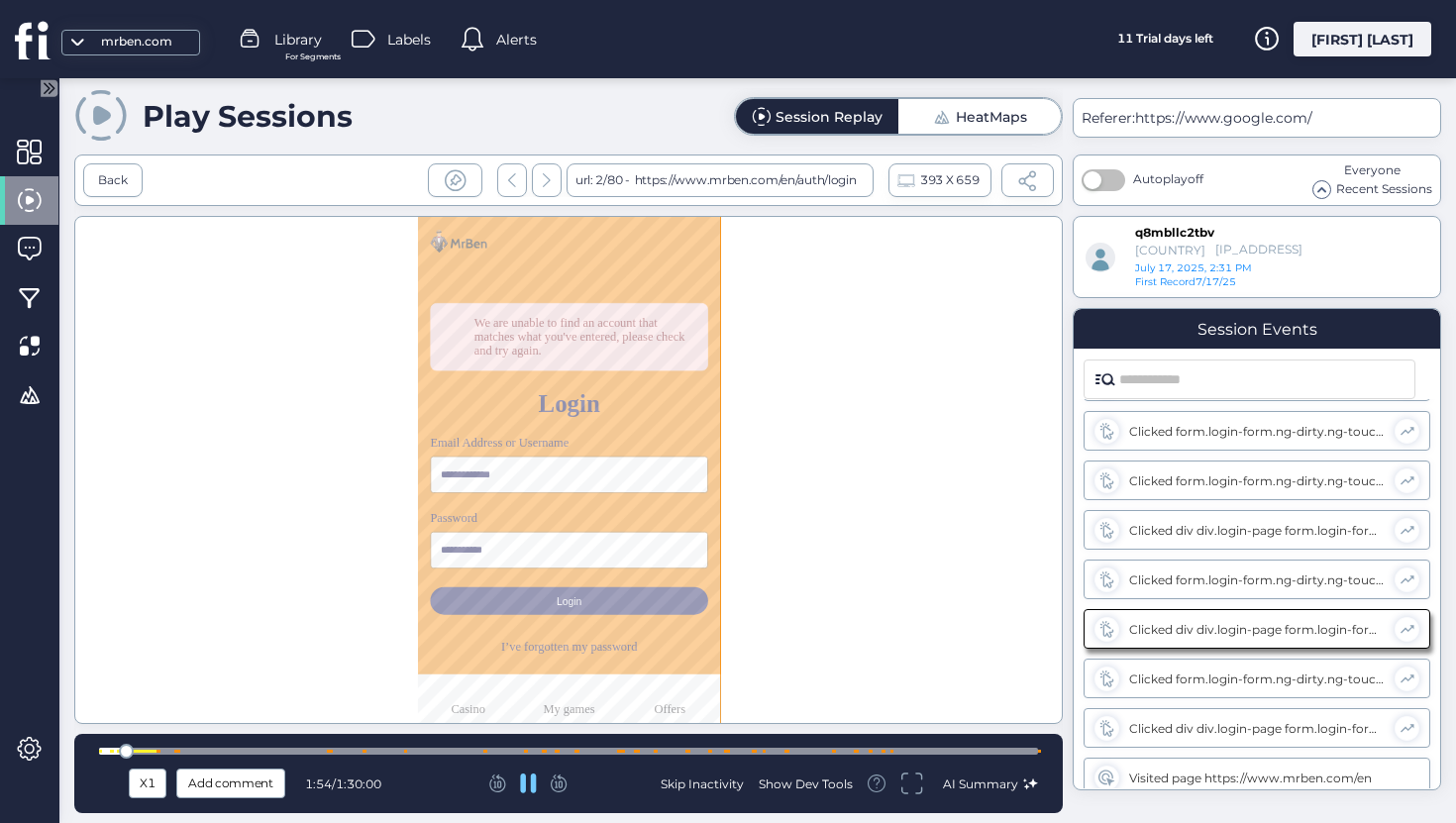 scroll, scrollTop: 279, scrollLeft: 0, axis: vertical 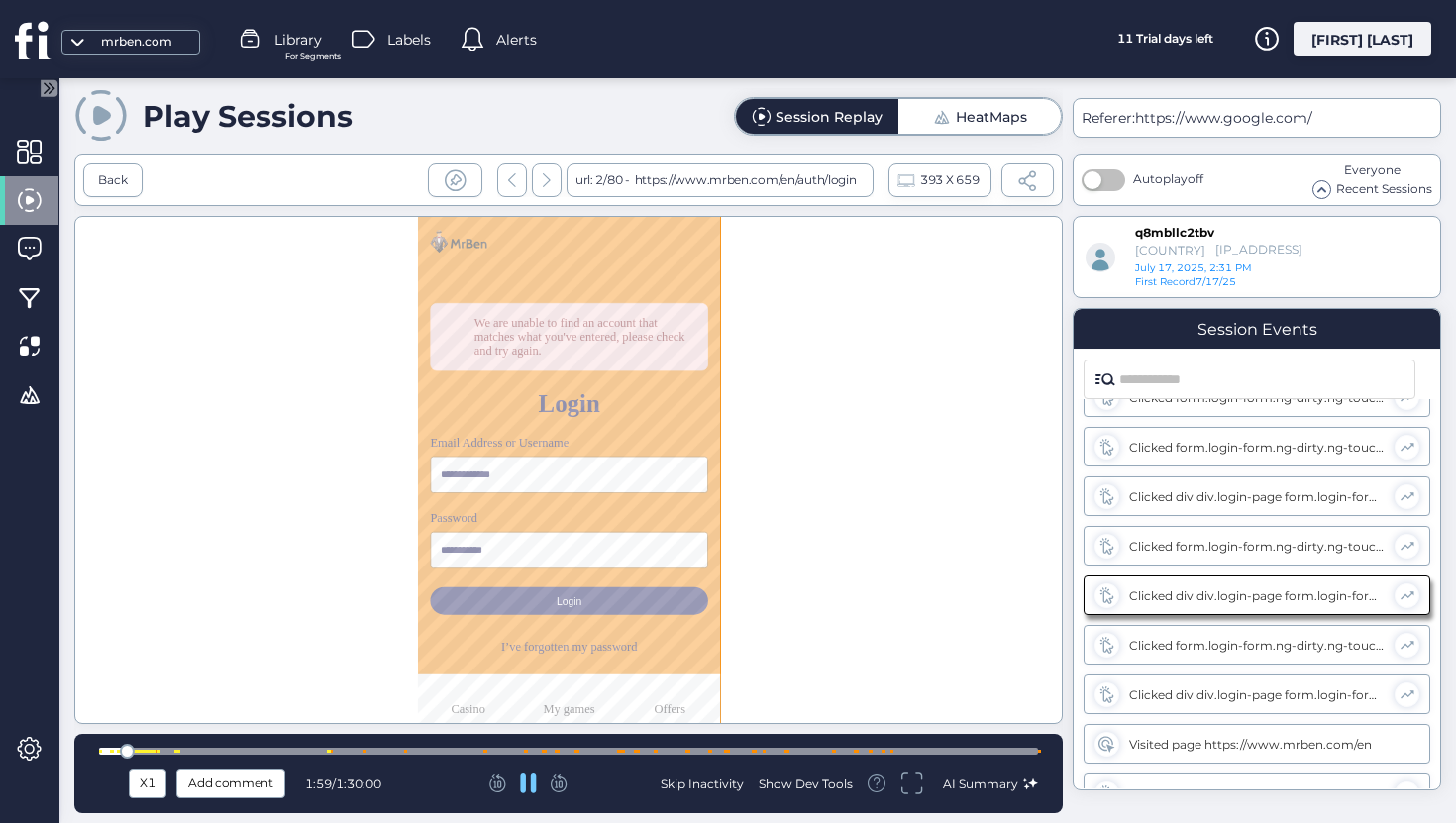 click 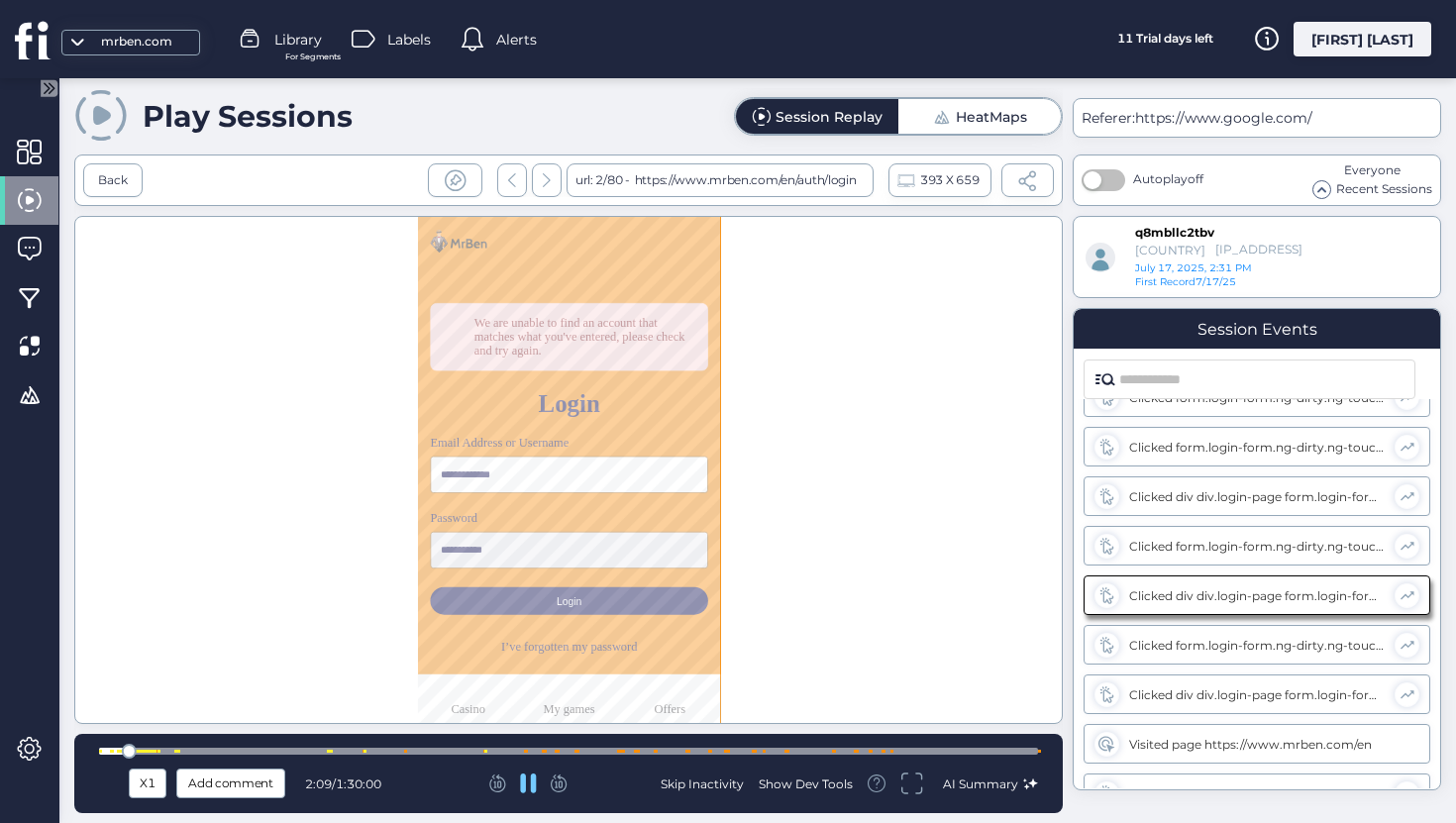 click 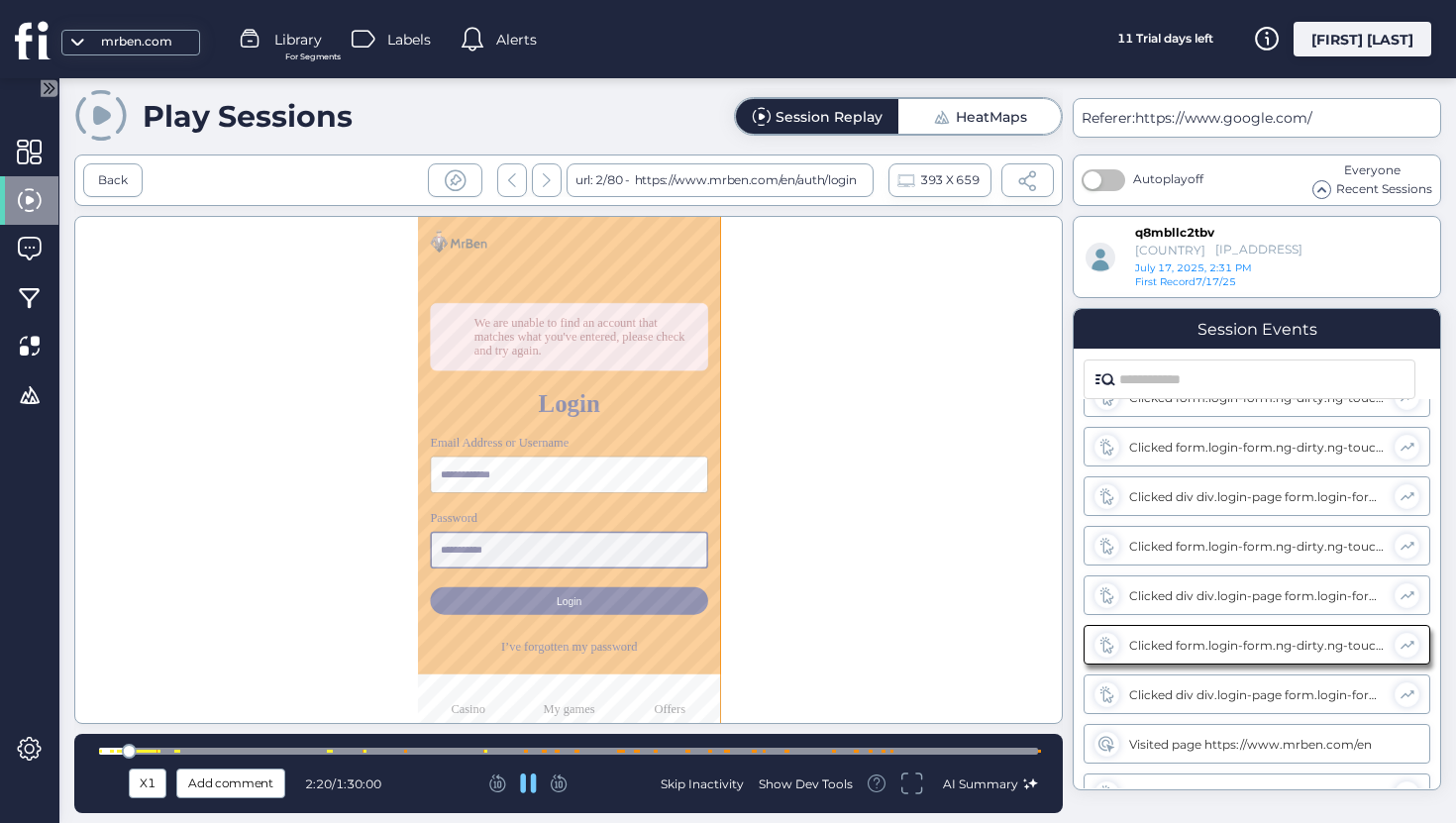 type on "********" 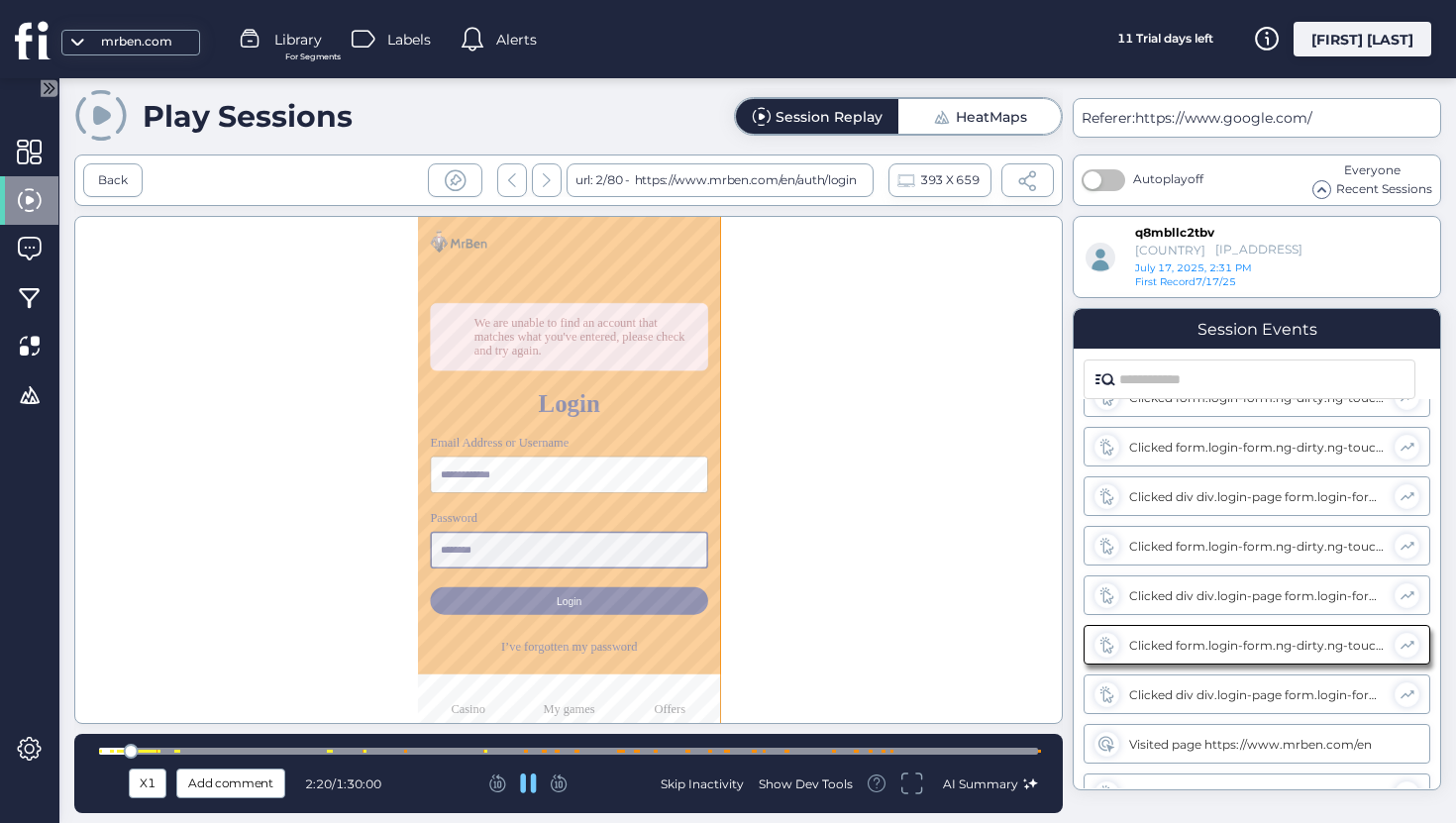 scroll, scrollTop: 329, scrollLeft: 0, axis: vertical 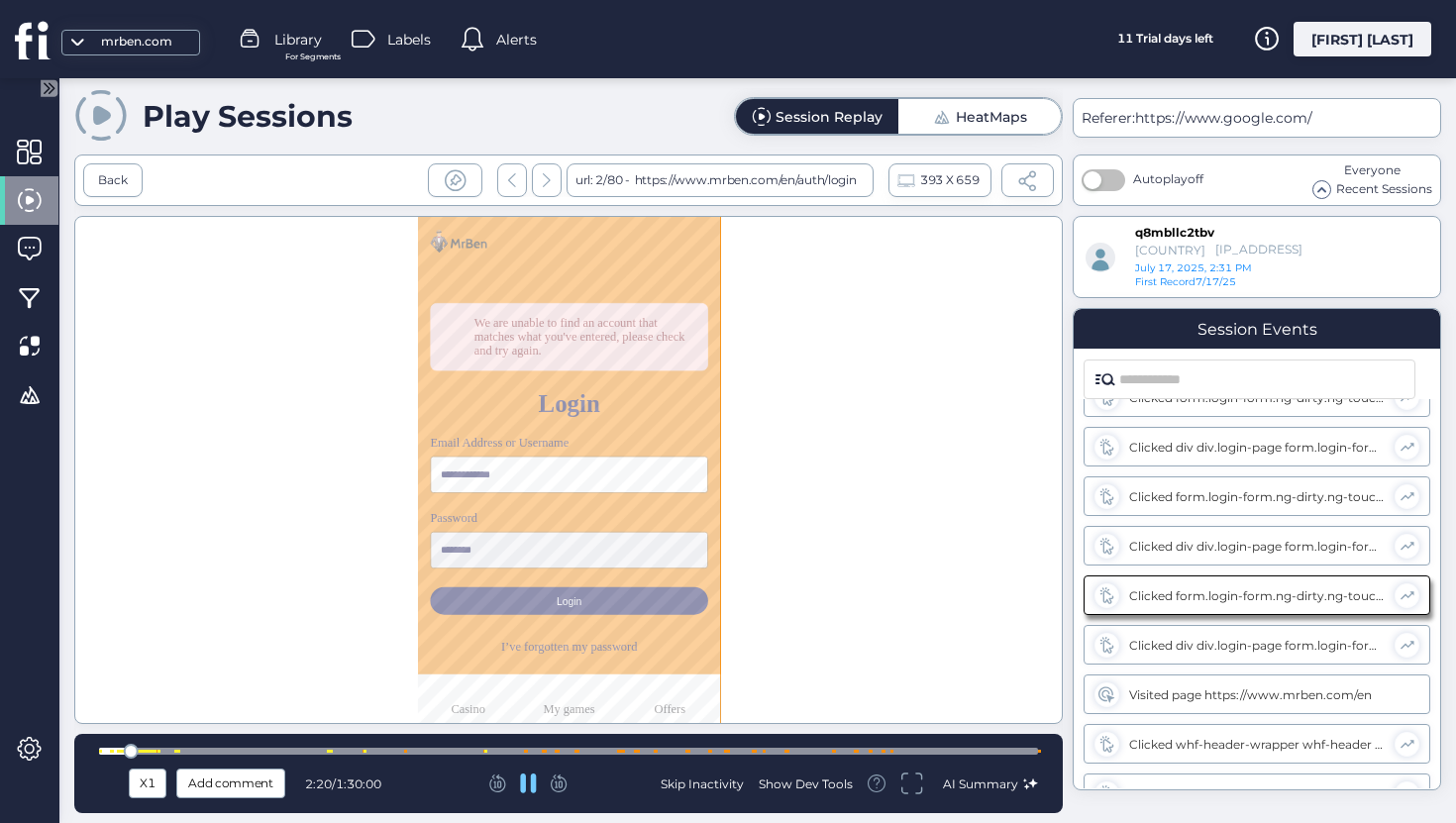 click 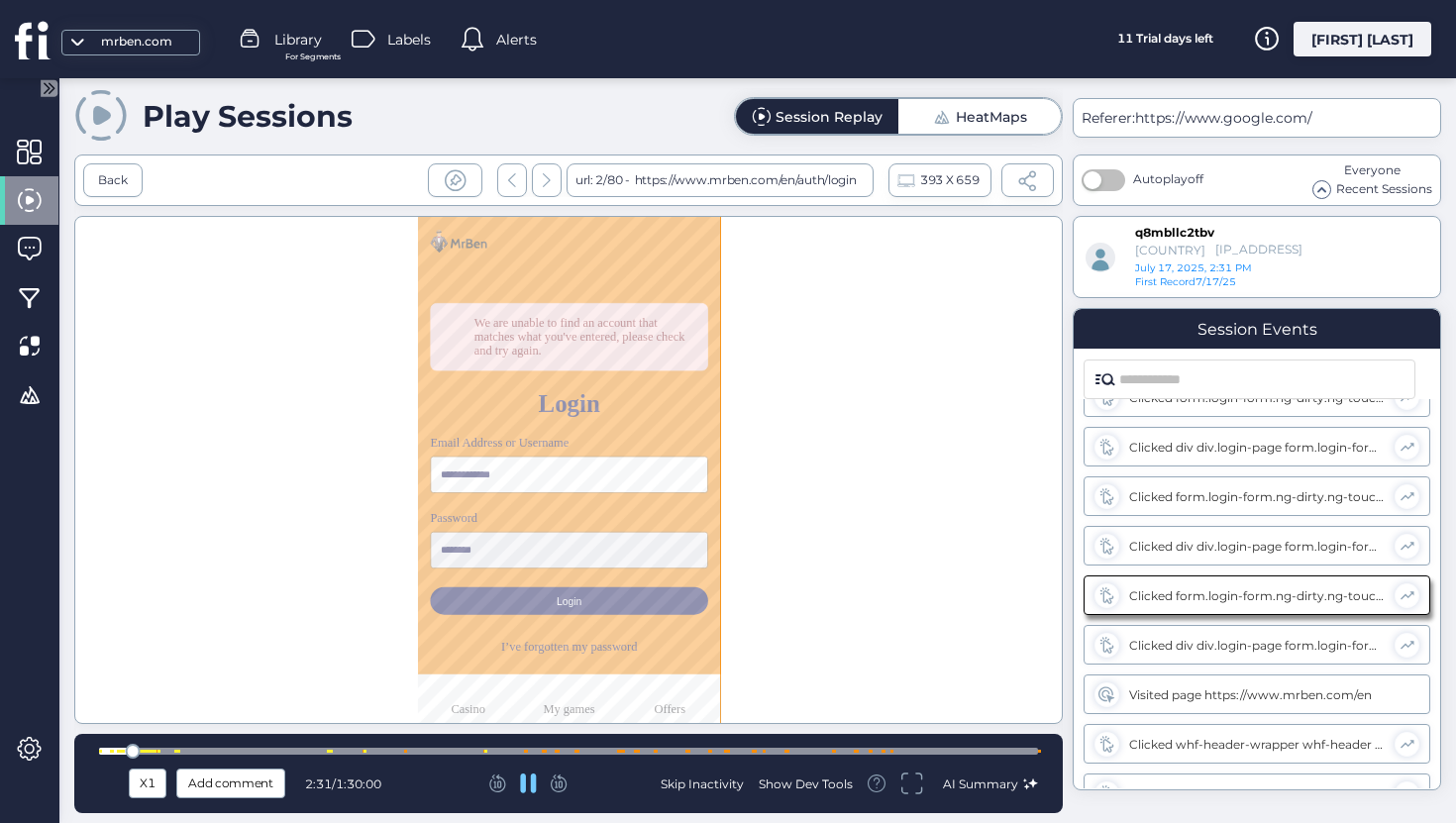 click 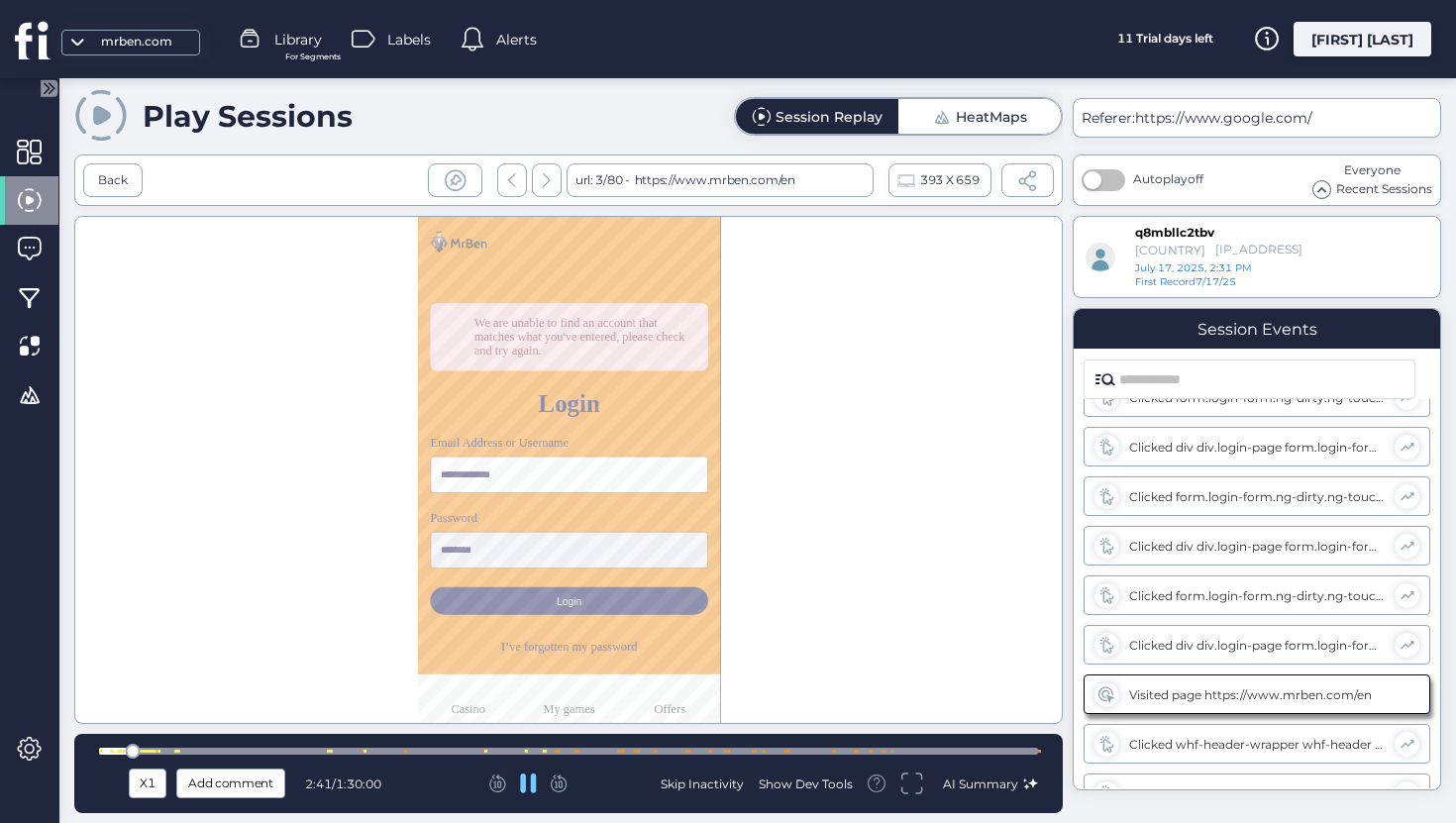 click 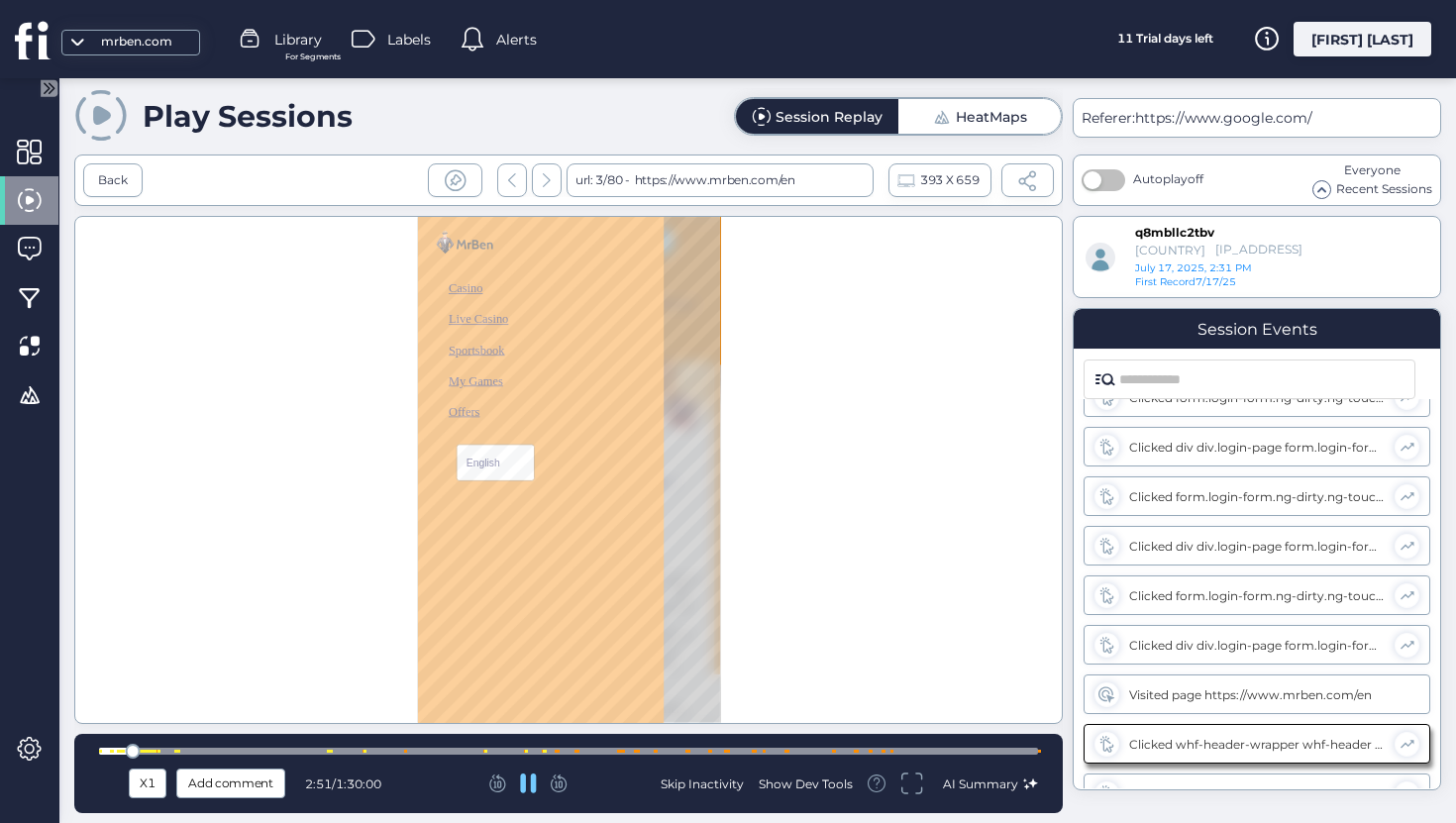 scroll, scrollTop: 8, scrollLeft: 0, axis: vertical 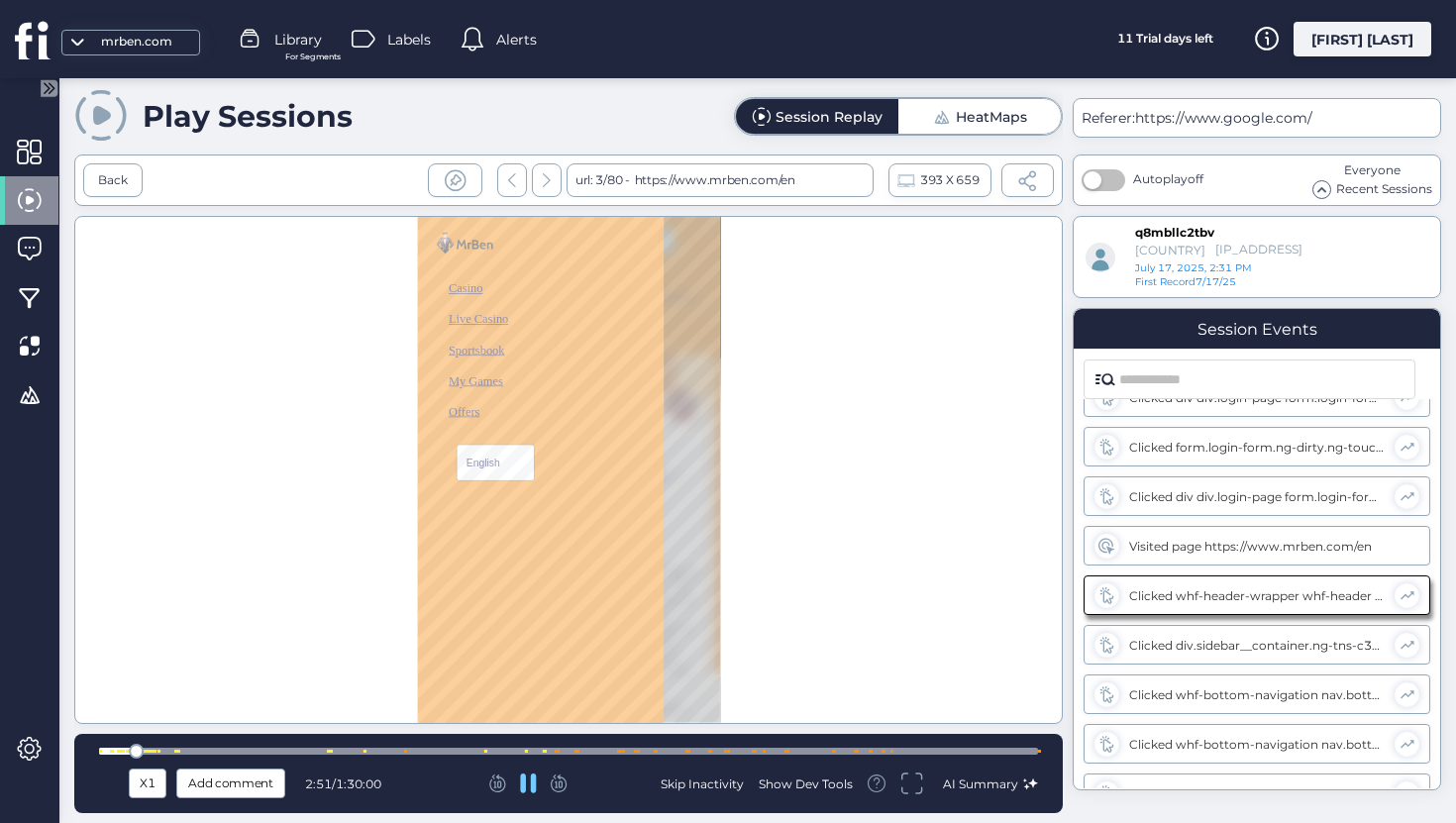 click 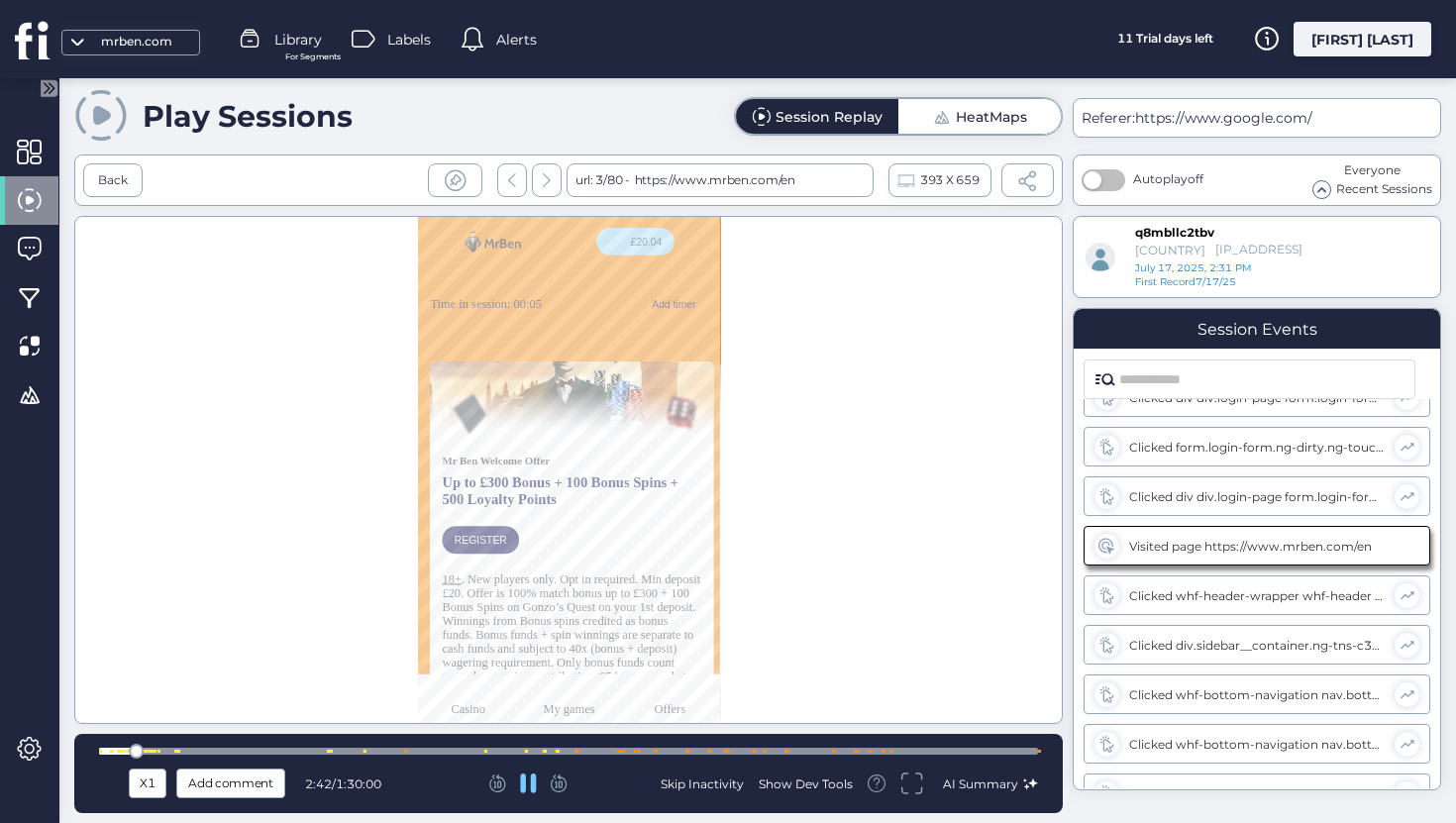 scroll, scrollTop: 0, scrollLeft: 0, axis: both 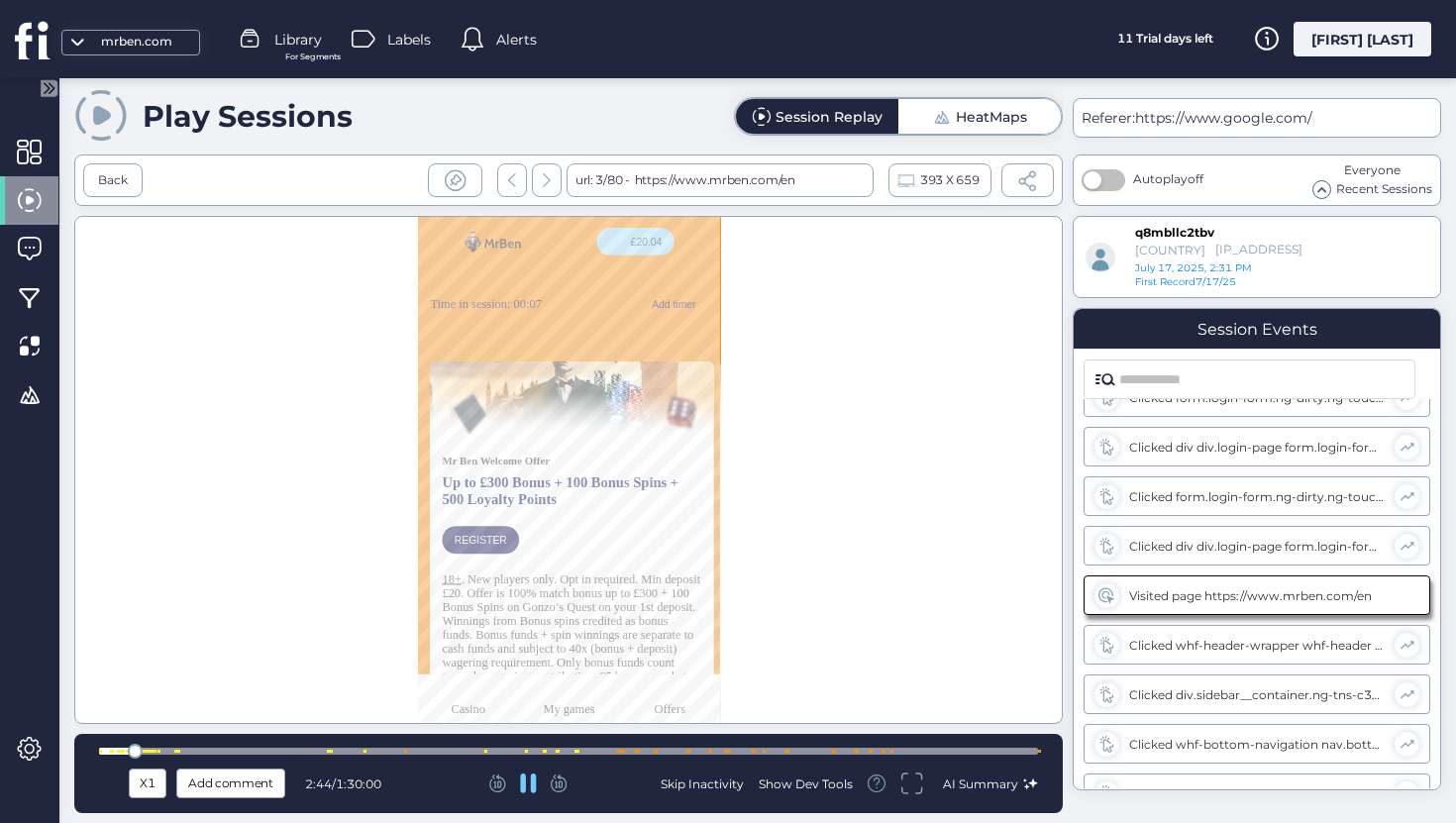 click 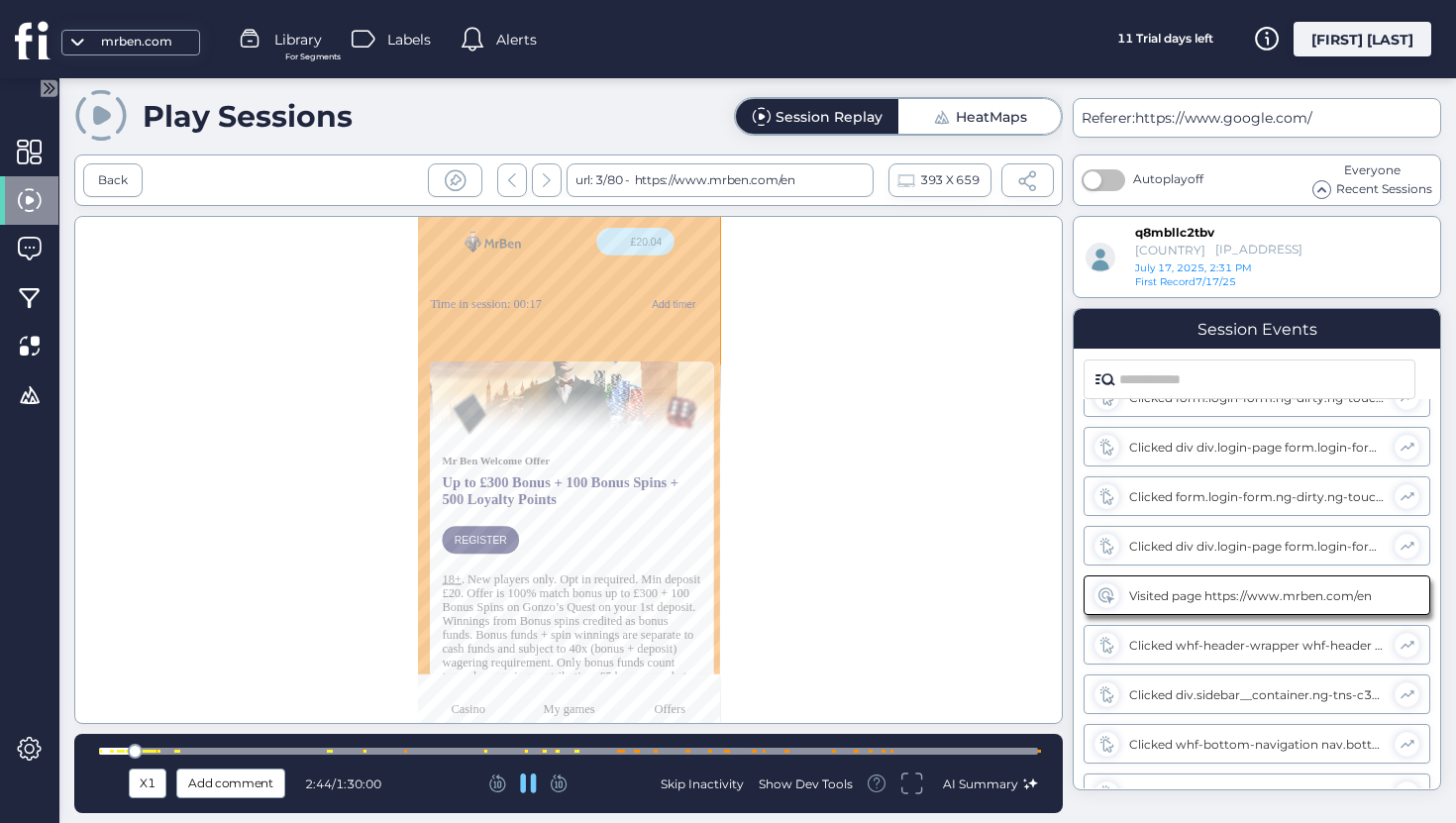 scroll 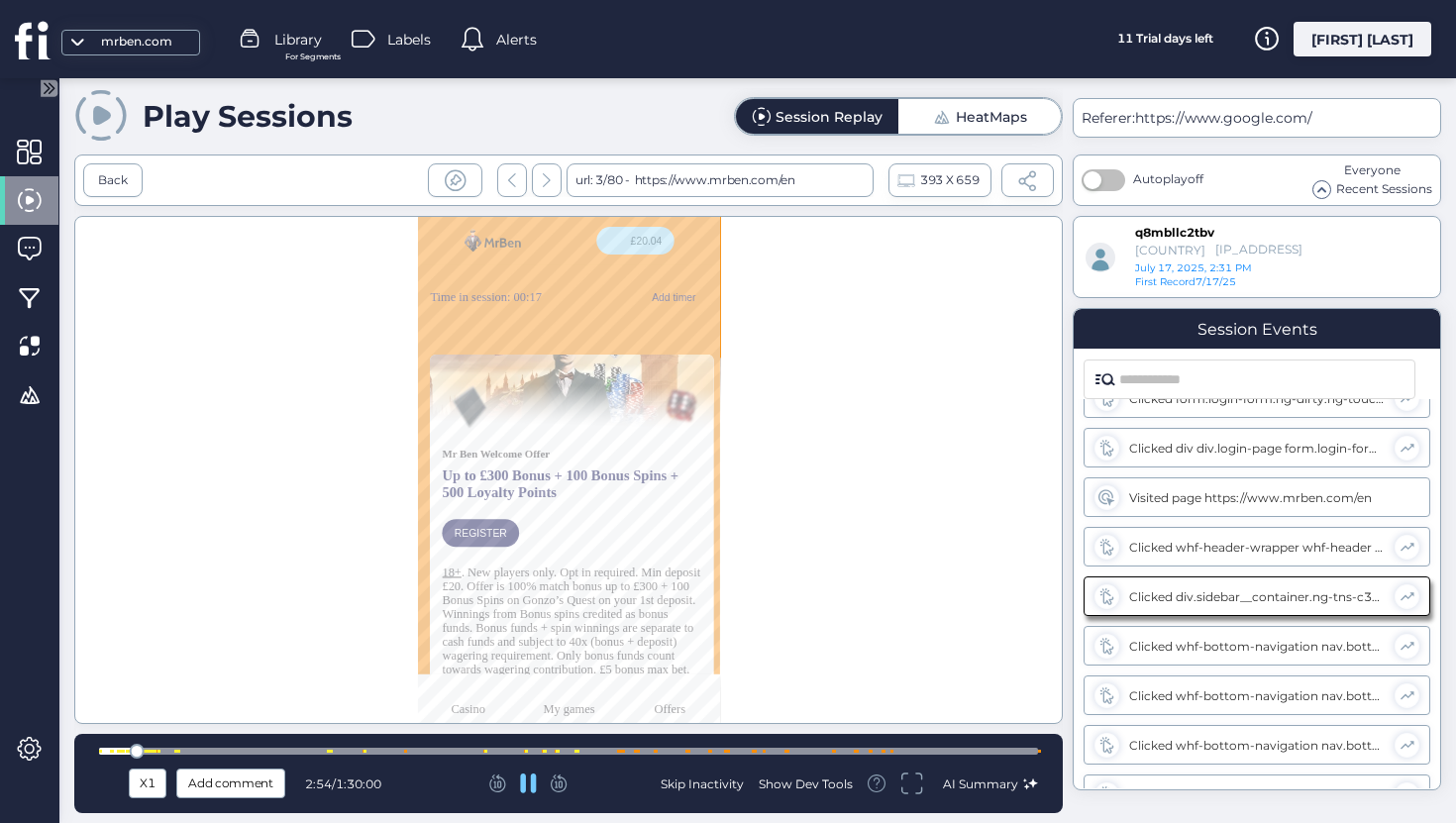 click 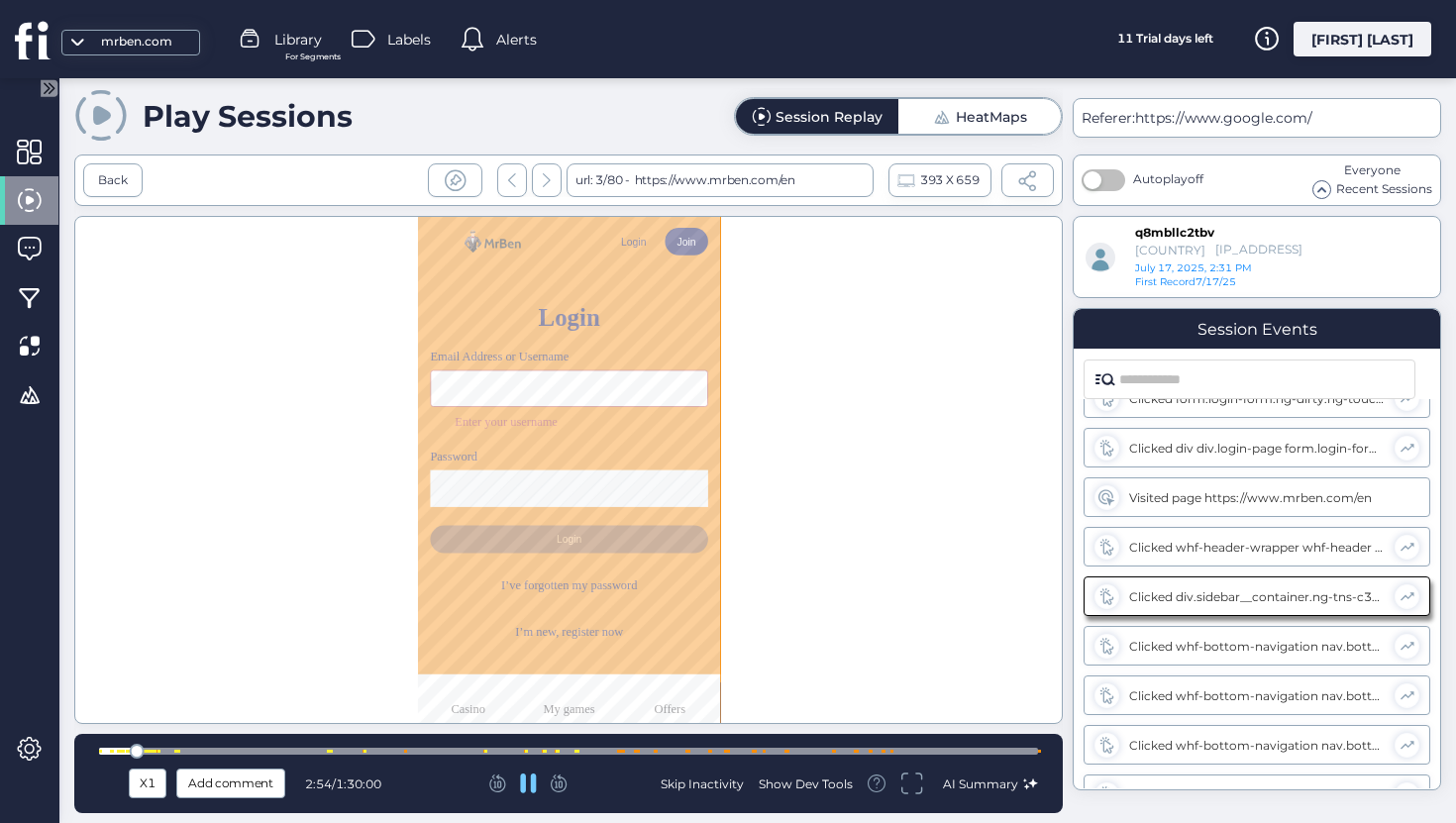 click at bounding box center (569, 751) 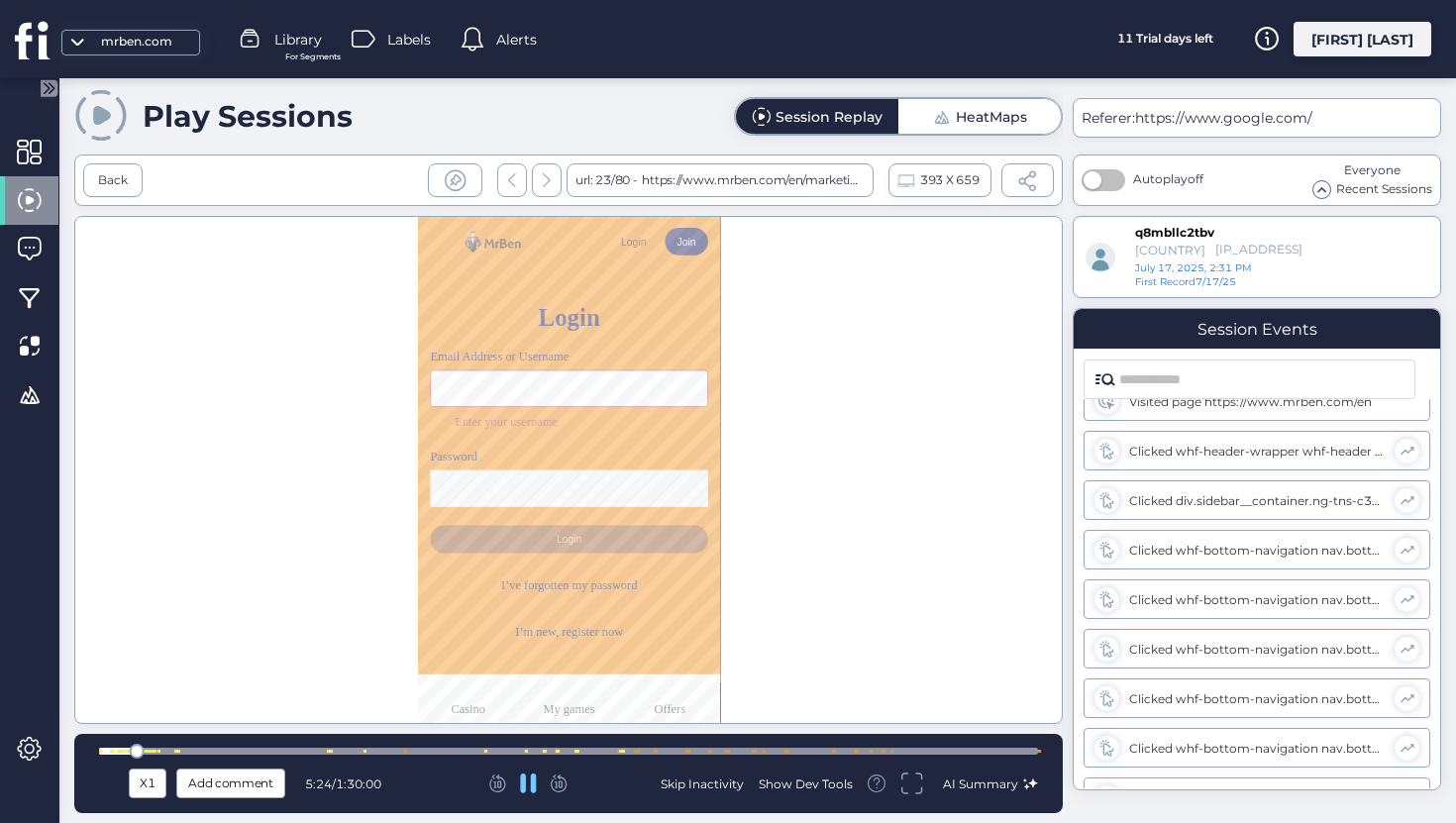scroll, scrollTop: 0, scrollLeft: 0, axis: both 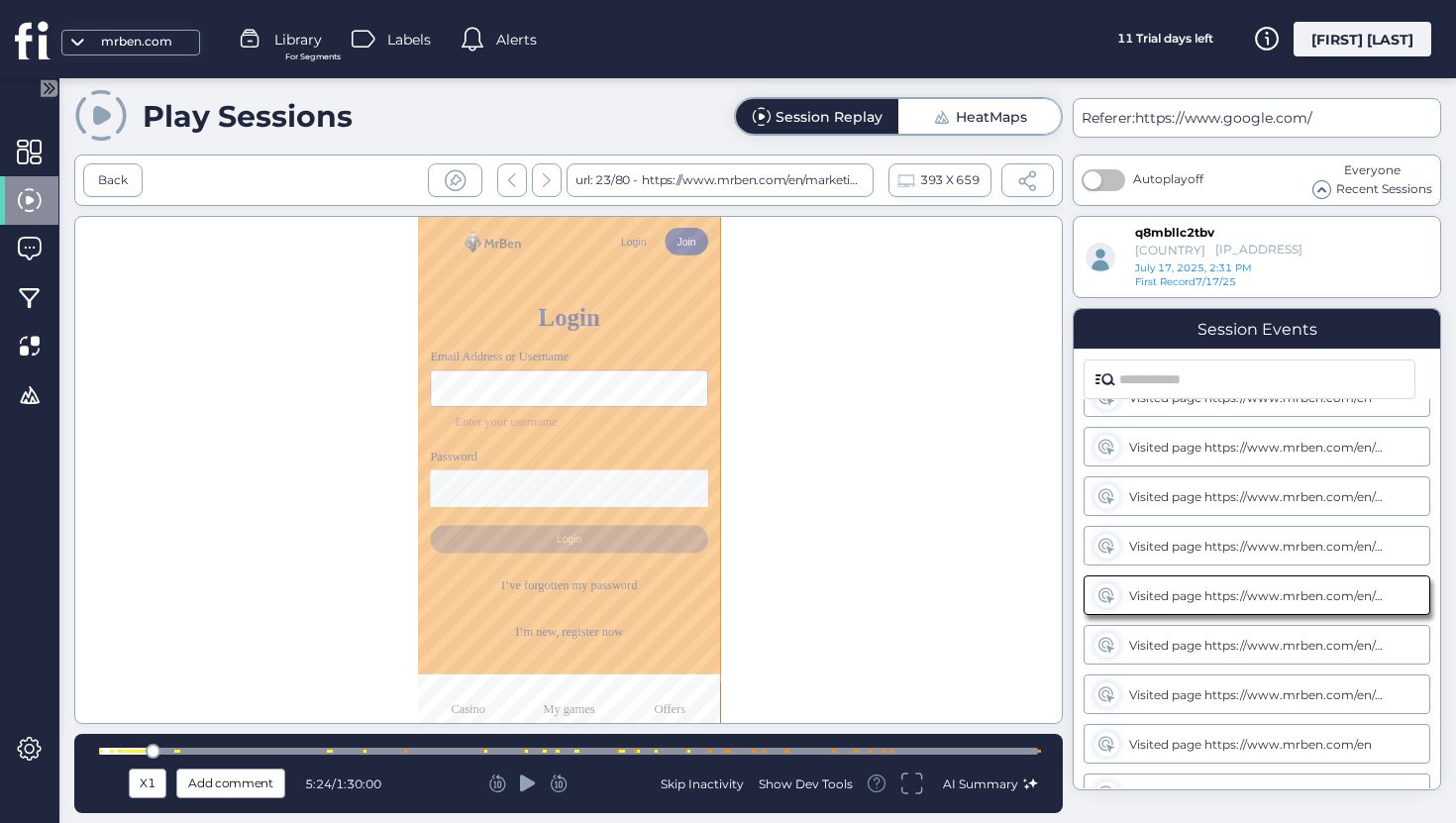 click at bounding box center [569, 751] 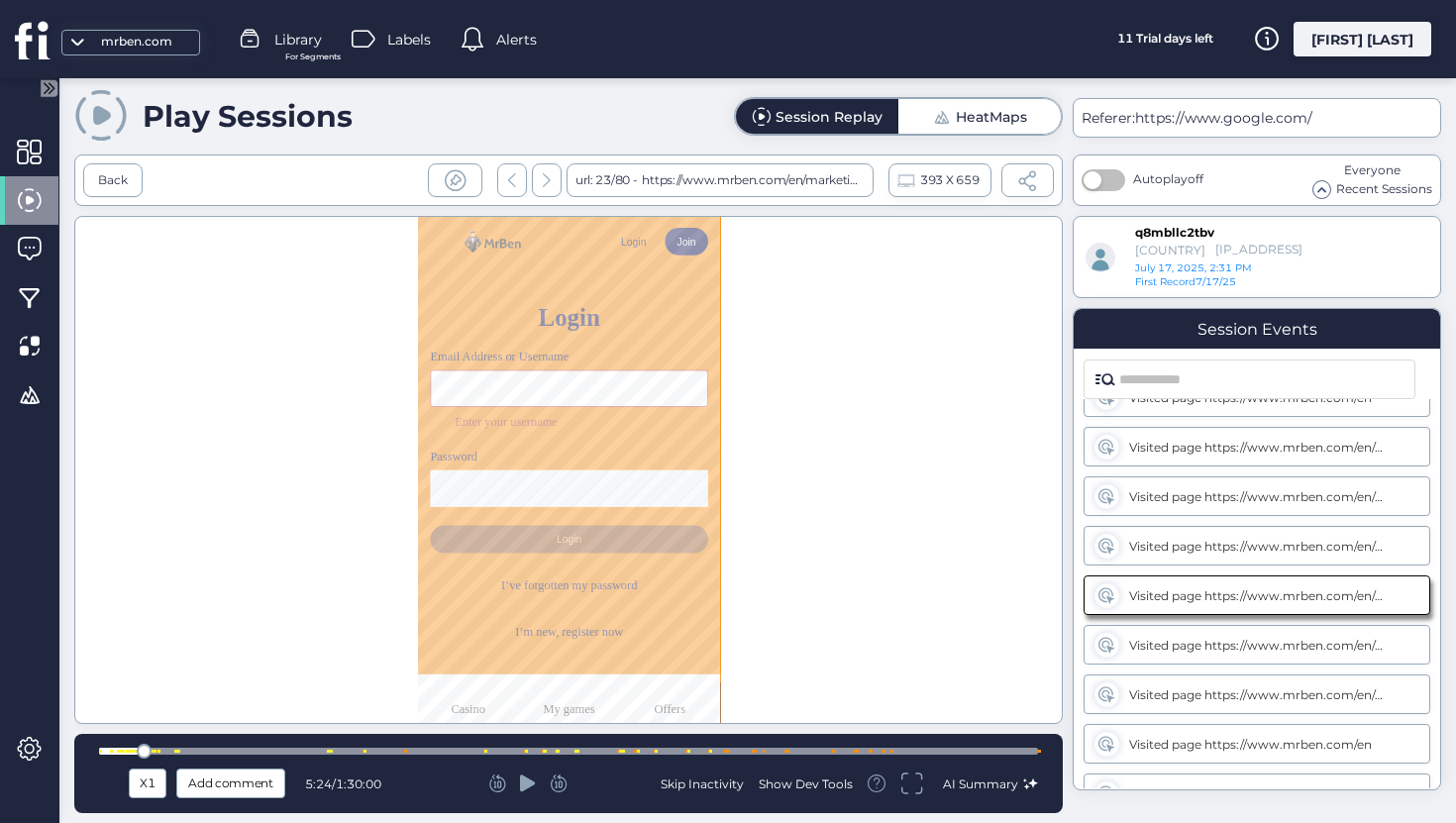 click 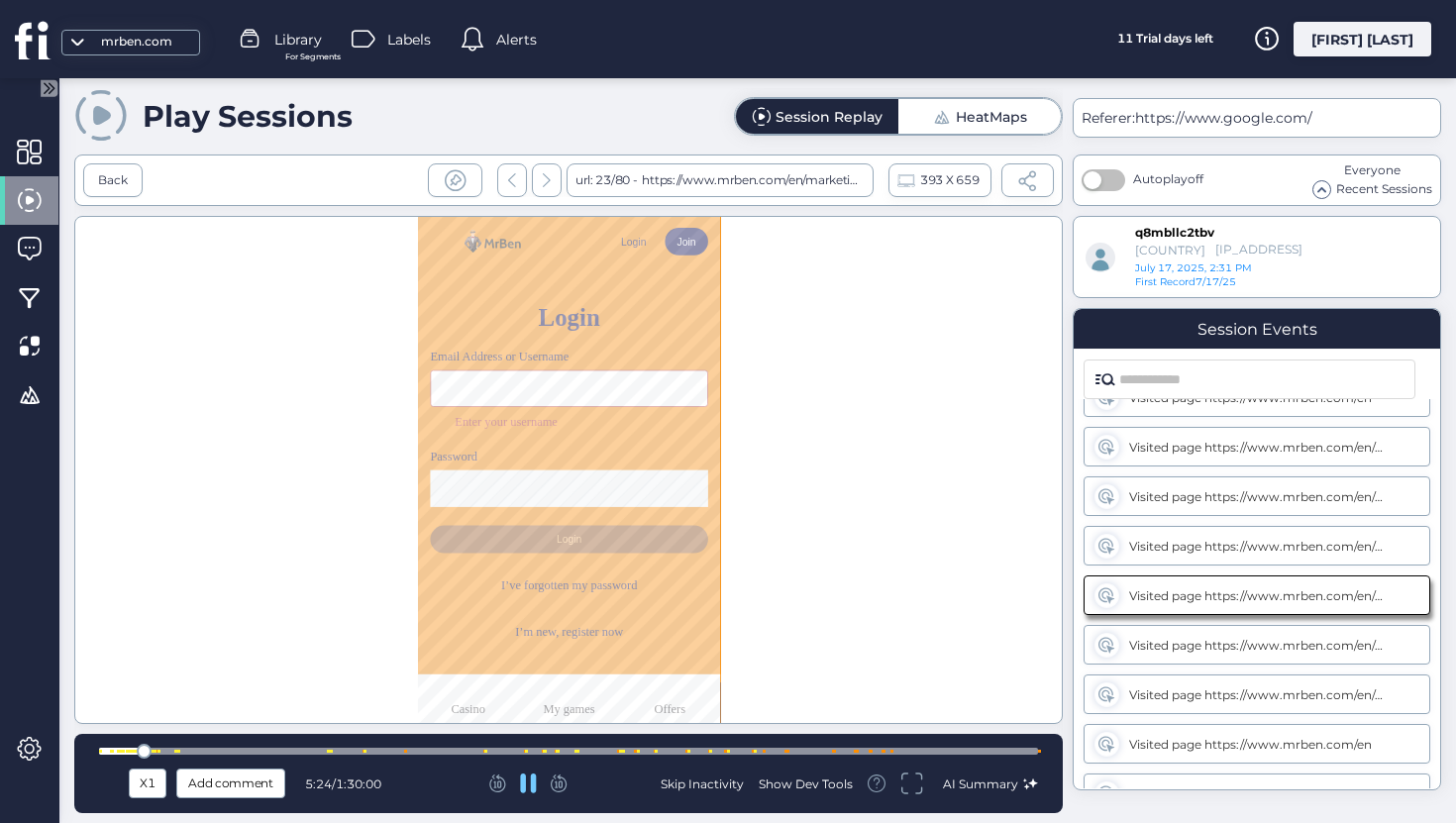 click 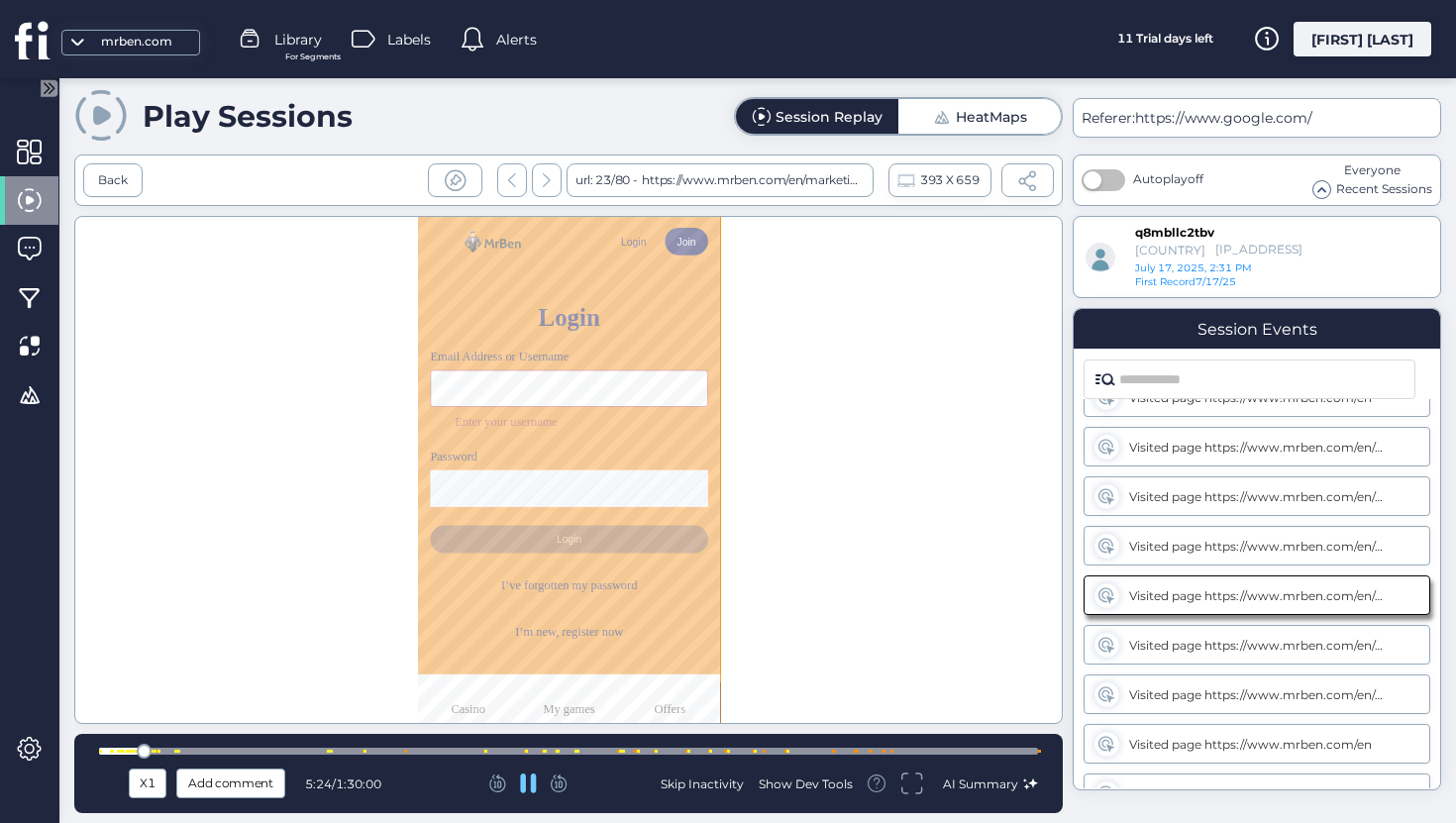click at bounding box center (569, 751) 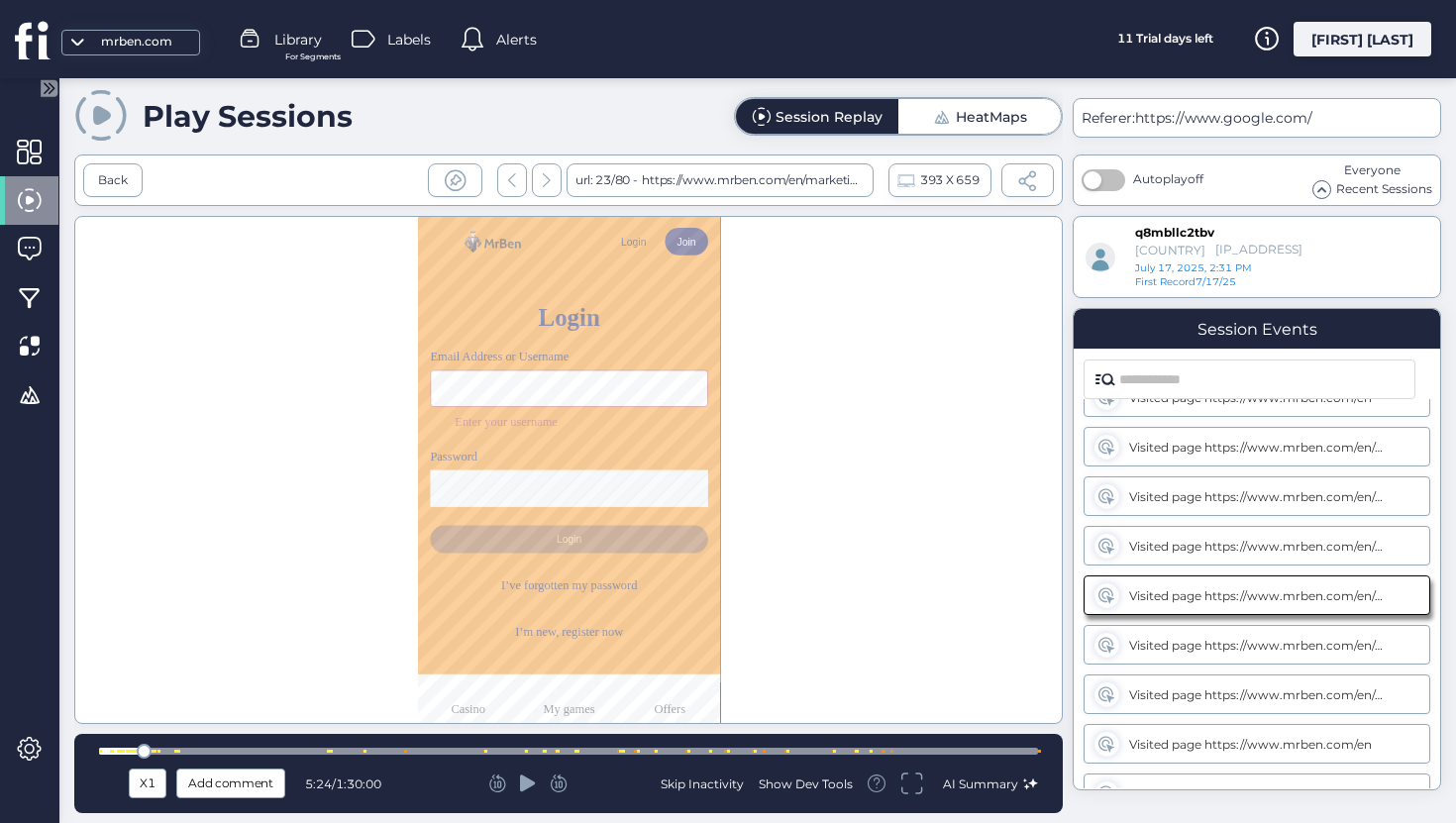 click at bounding box center (569, 751) 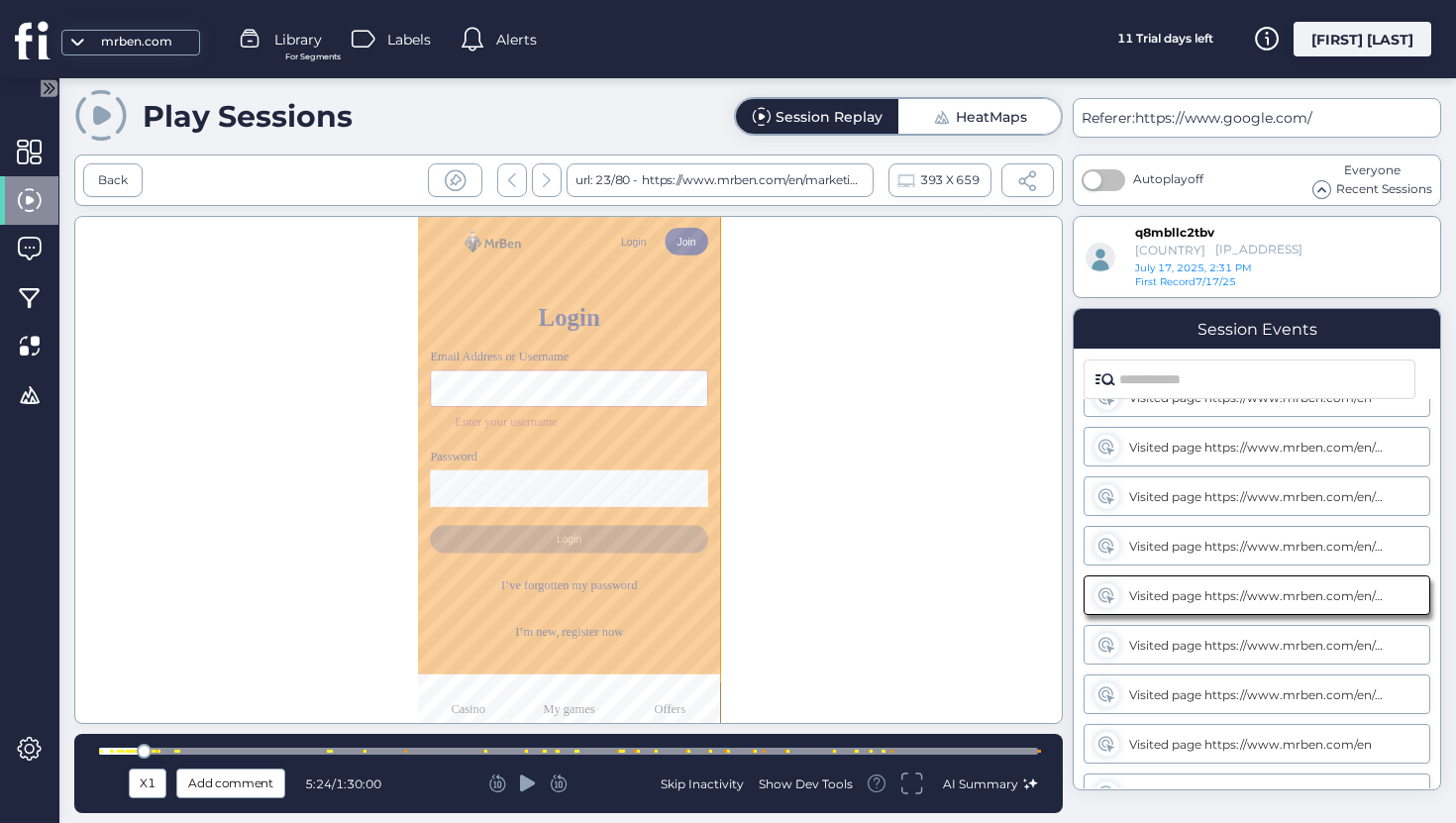 click at bounding box center [569, 751] 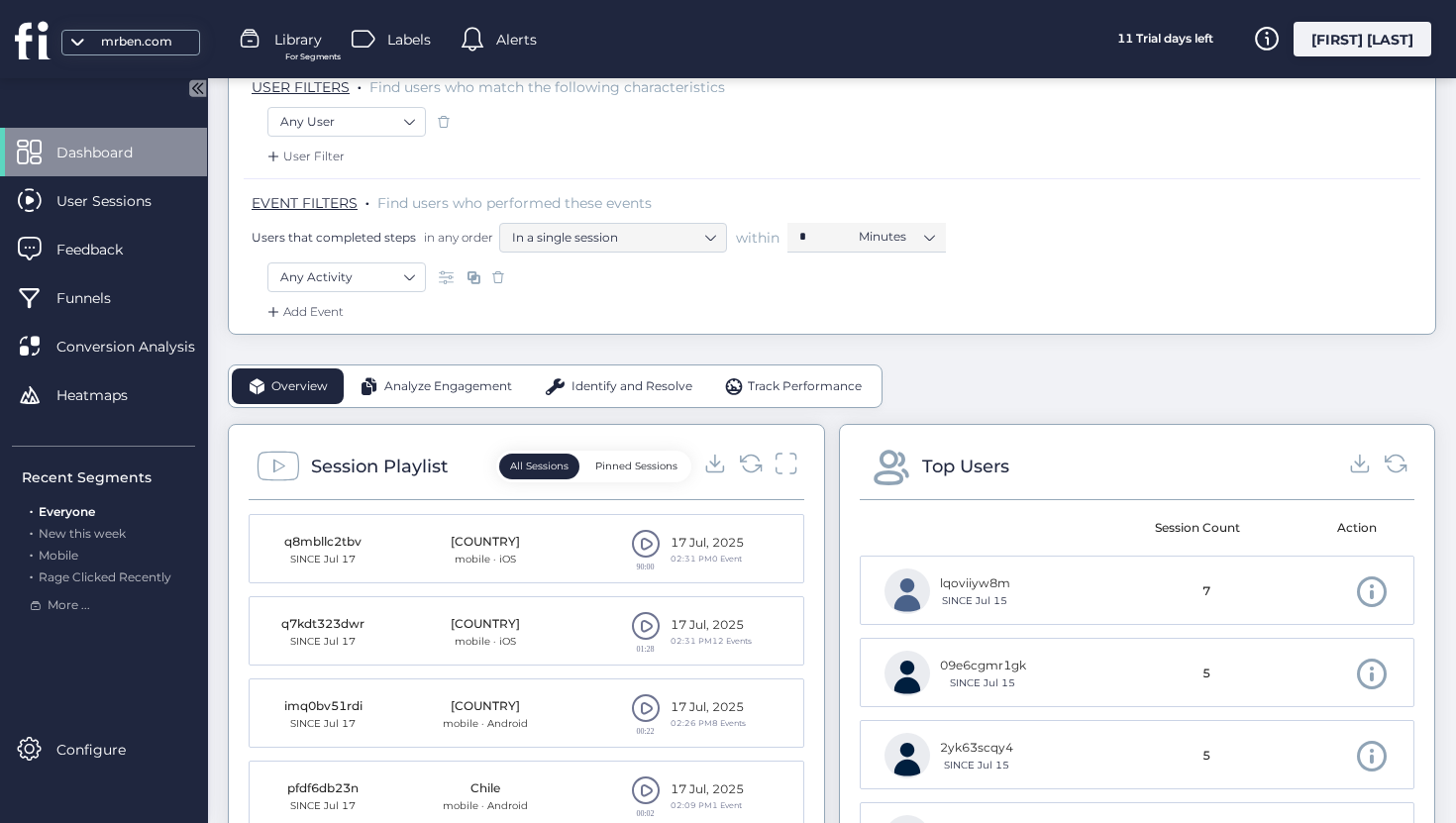 scroll, scrollTop: 575, scrollLeft: 0, axis: vertical 